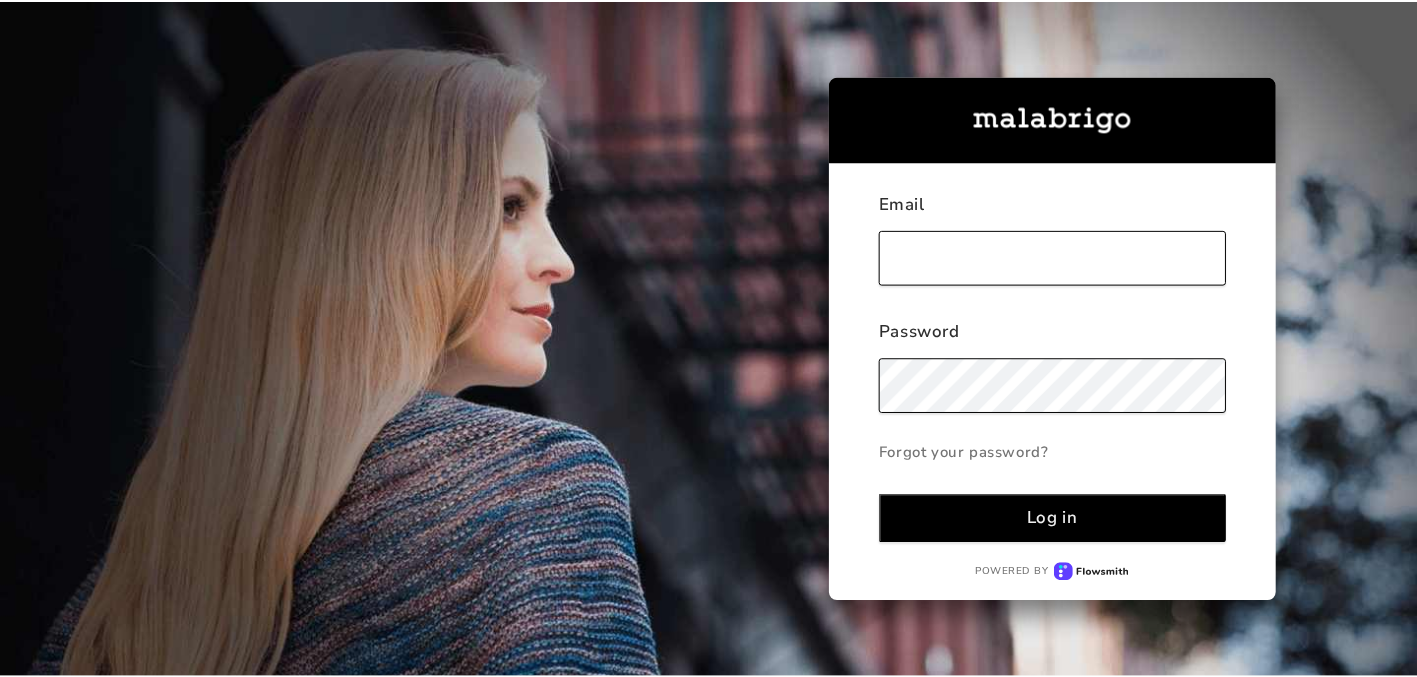 scroll, scrollTop: 0, scrollLeft: 0, axis: both 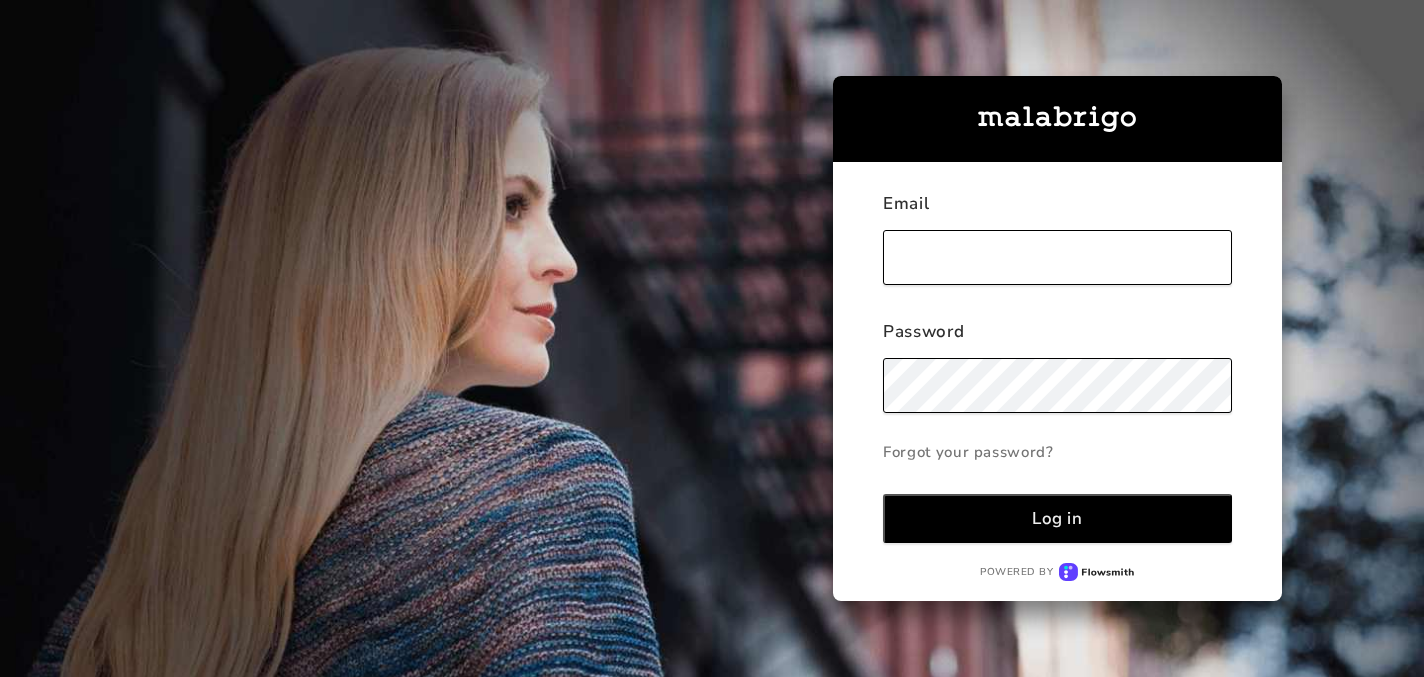 type on "[PERSON_NAME][EMAIL_ADDRESS][DOMAIN_NAME]" 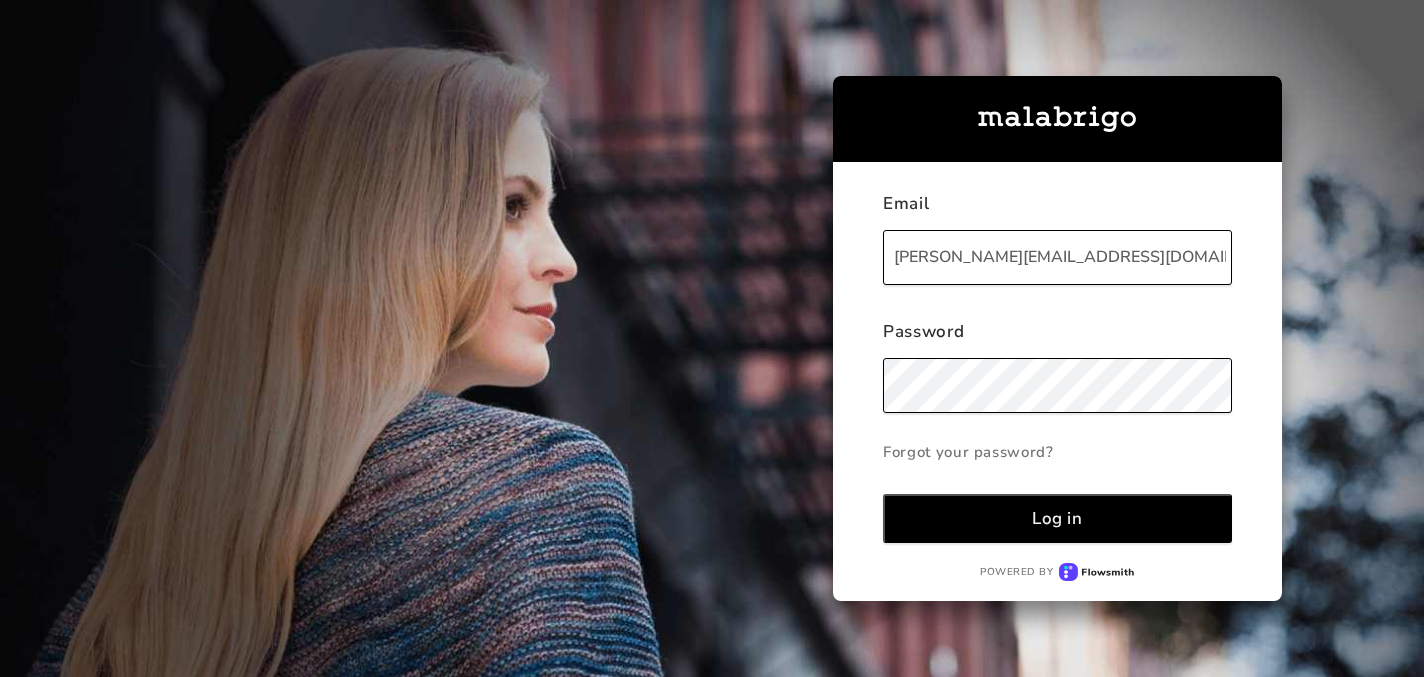 click on "Log in" at bounding box center (1057, 518) 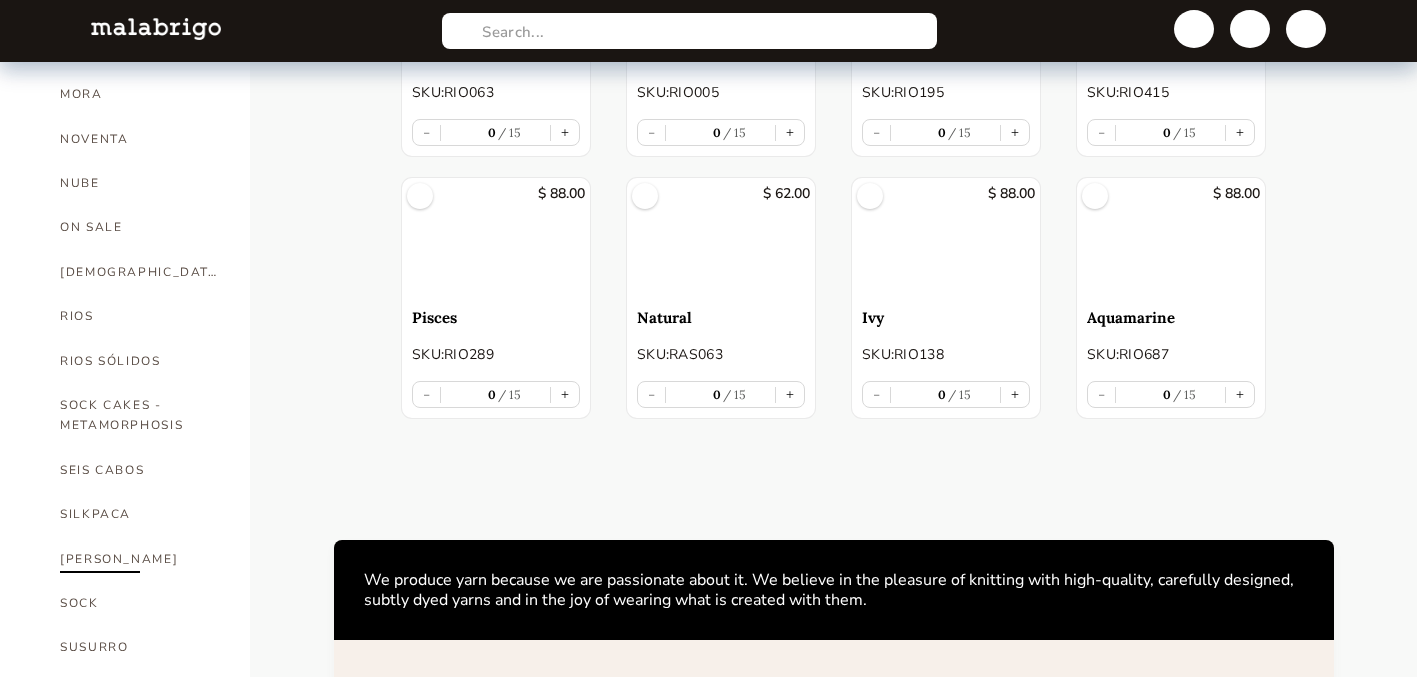 scroll, scrollTop: 961, scrollLeft: 0, axis: vertical 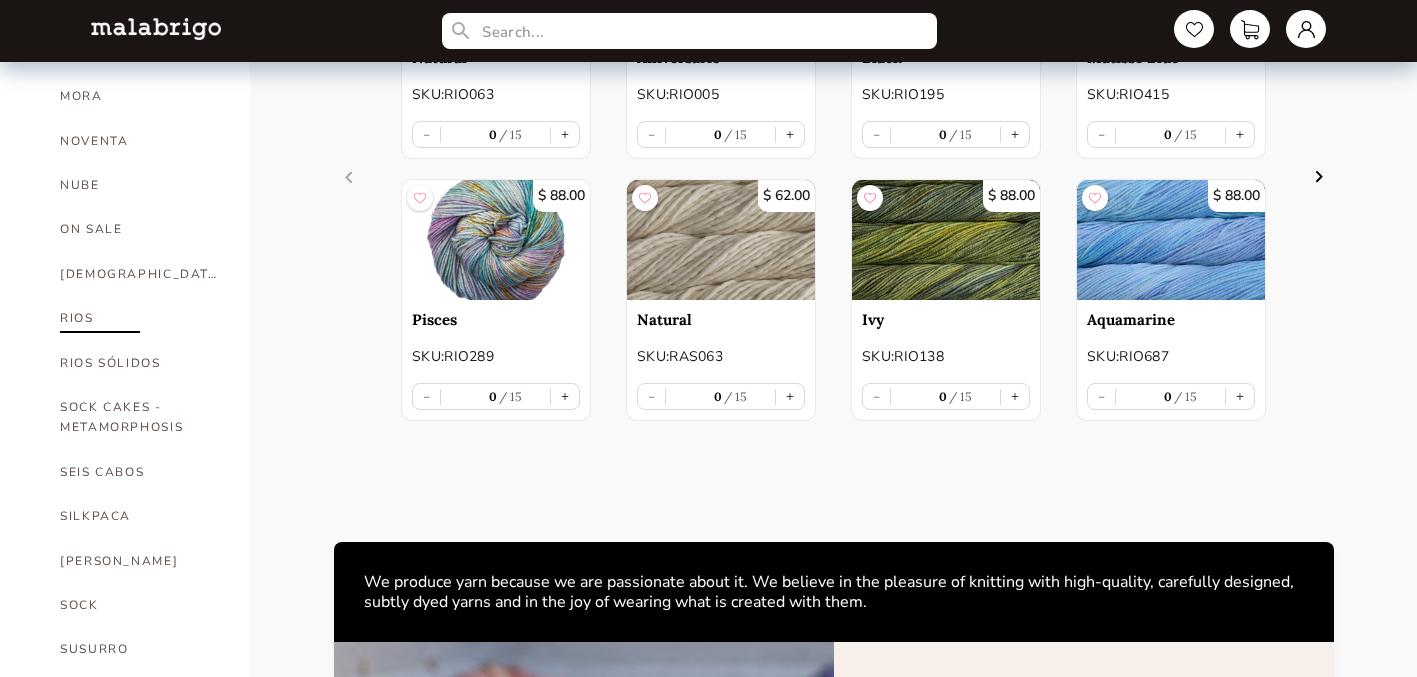 click on "RIOS" at bounding box center [140, 318] 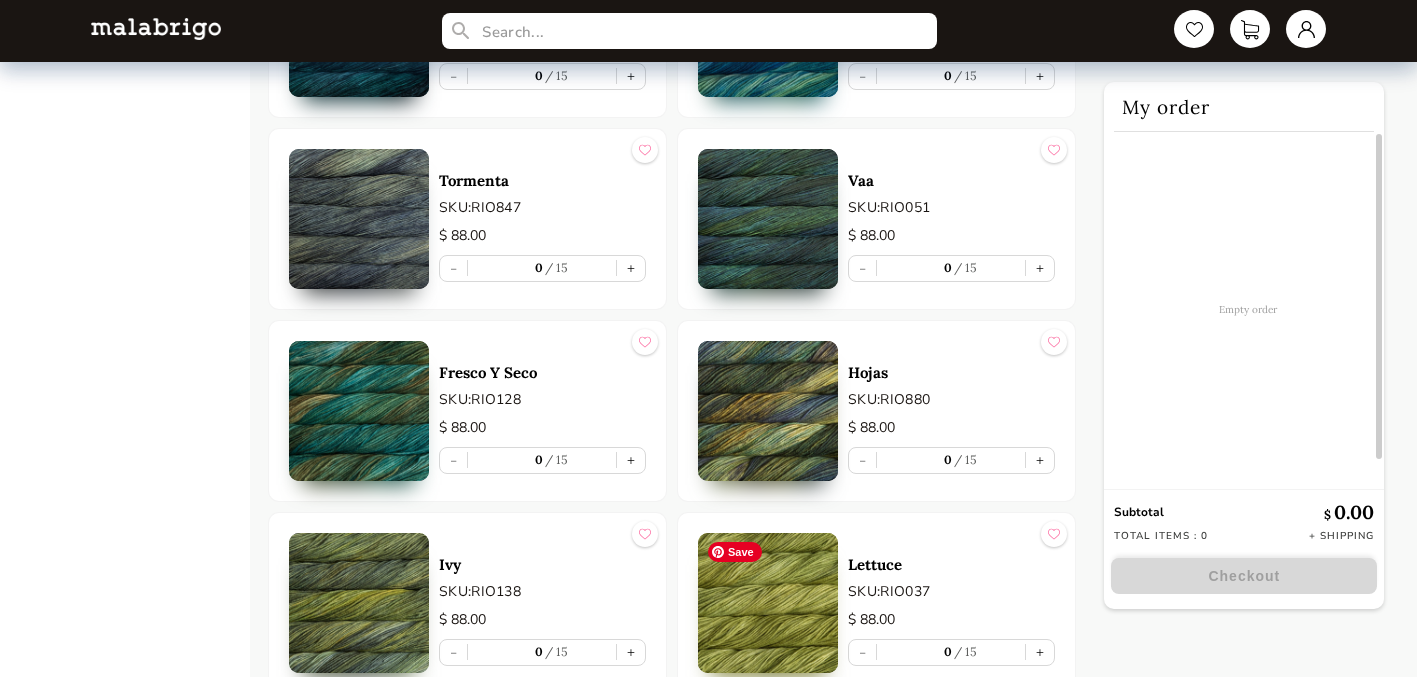 scroll, scrollTop: 5507, scrollLeft: 0, axis: vertical 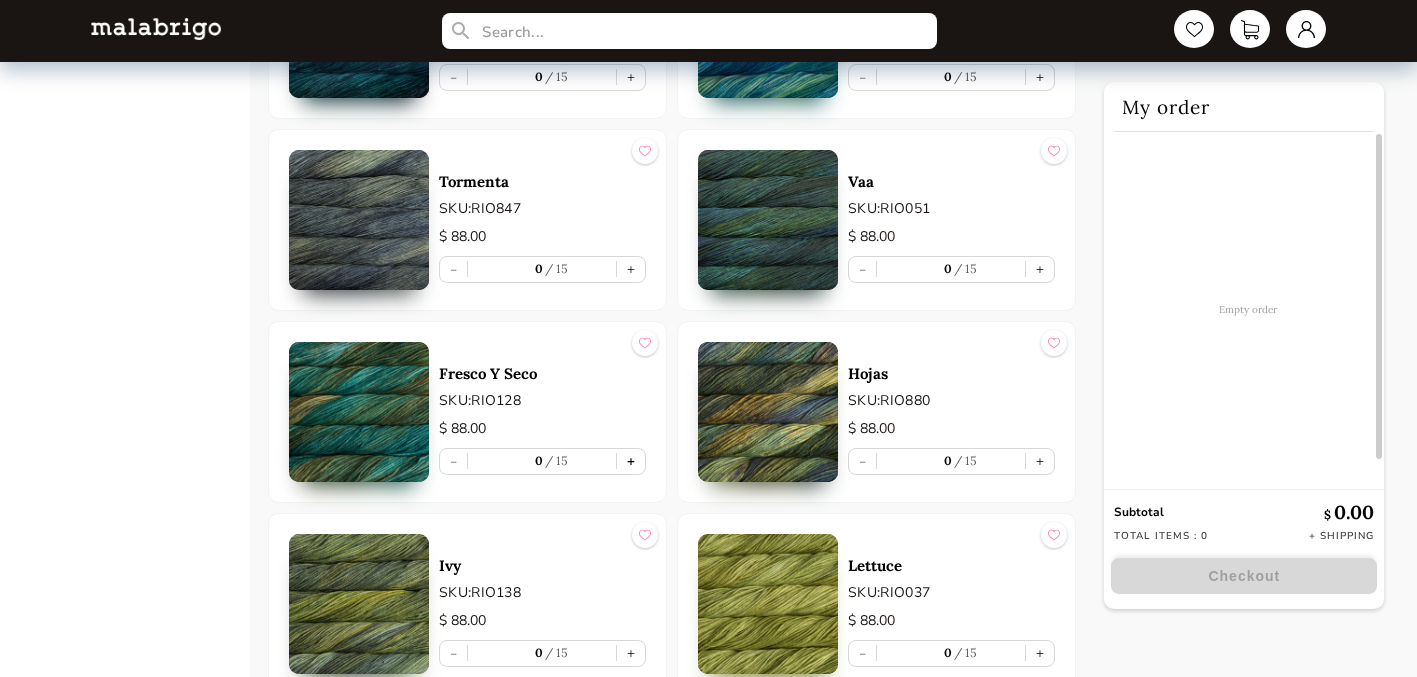 click on "+" at bounding box center (631, 461) 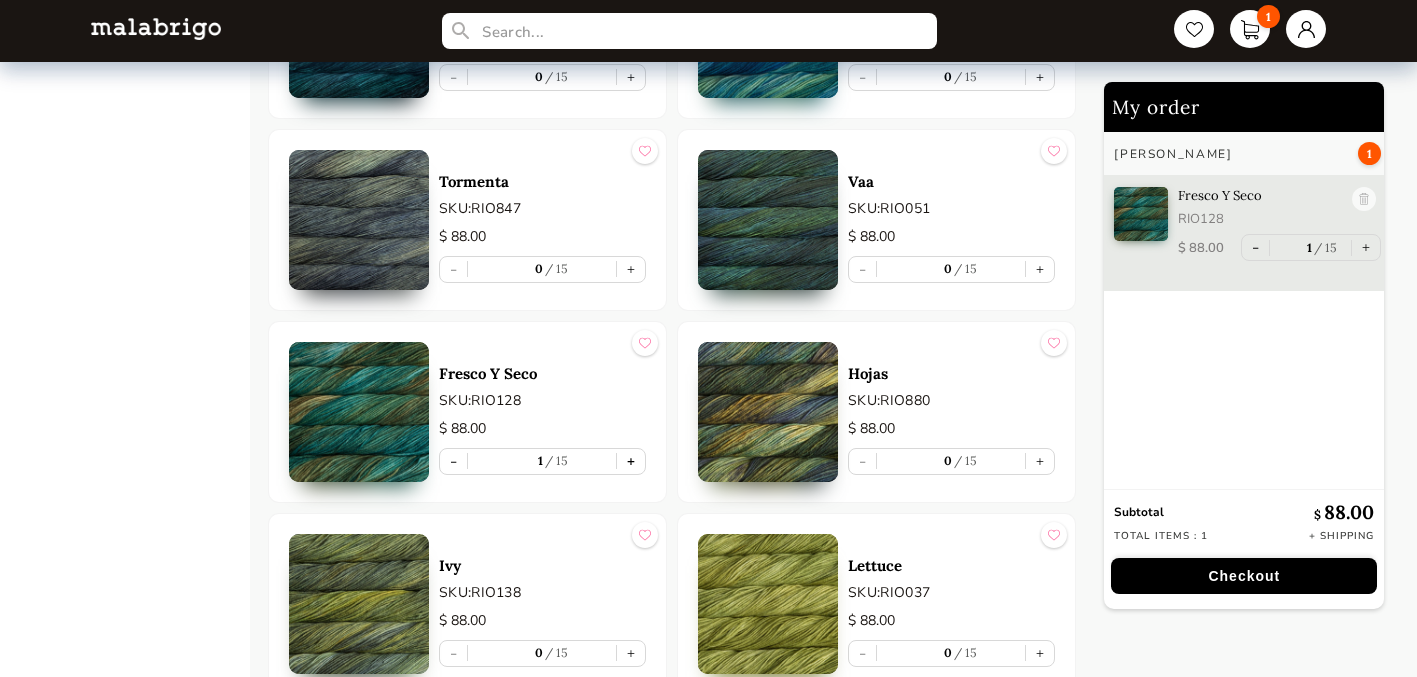 click on "+" at bounding box center [631, 461] 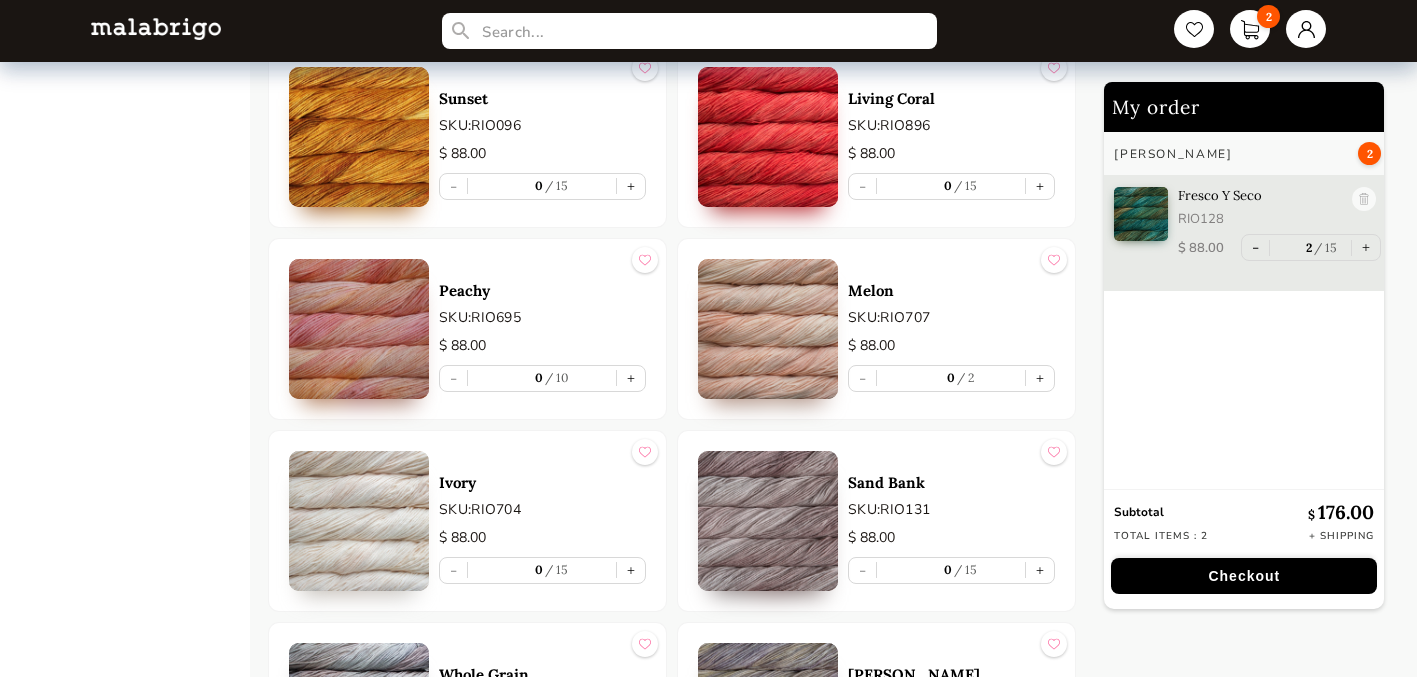 scroll, scrollTop: 6757, scrollLeft: 0, axis: vertical 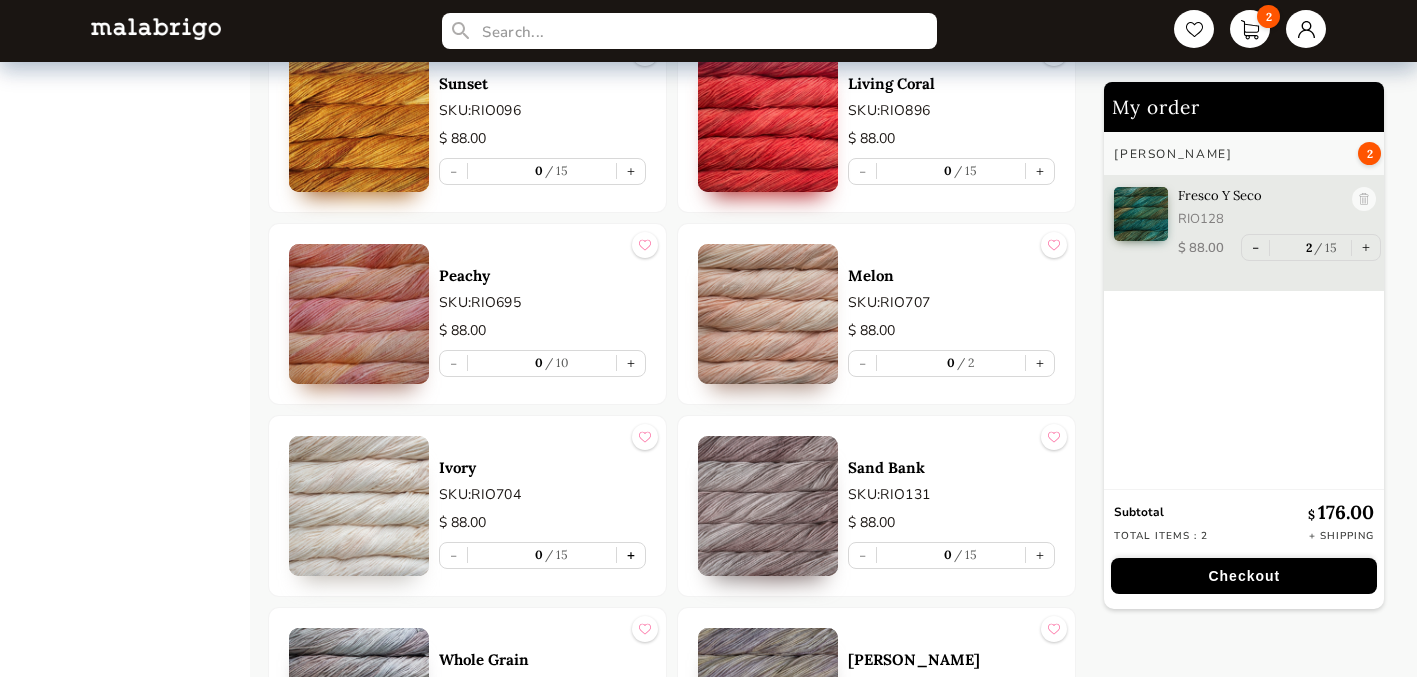 click on "+" at bounding box center [631, 555] 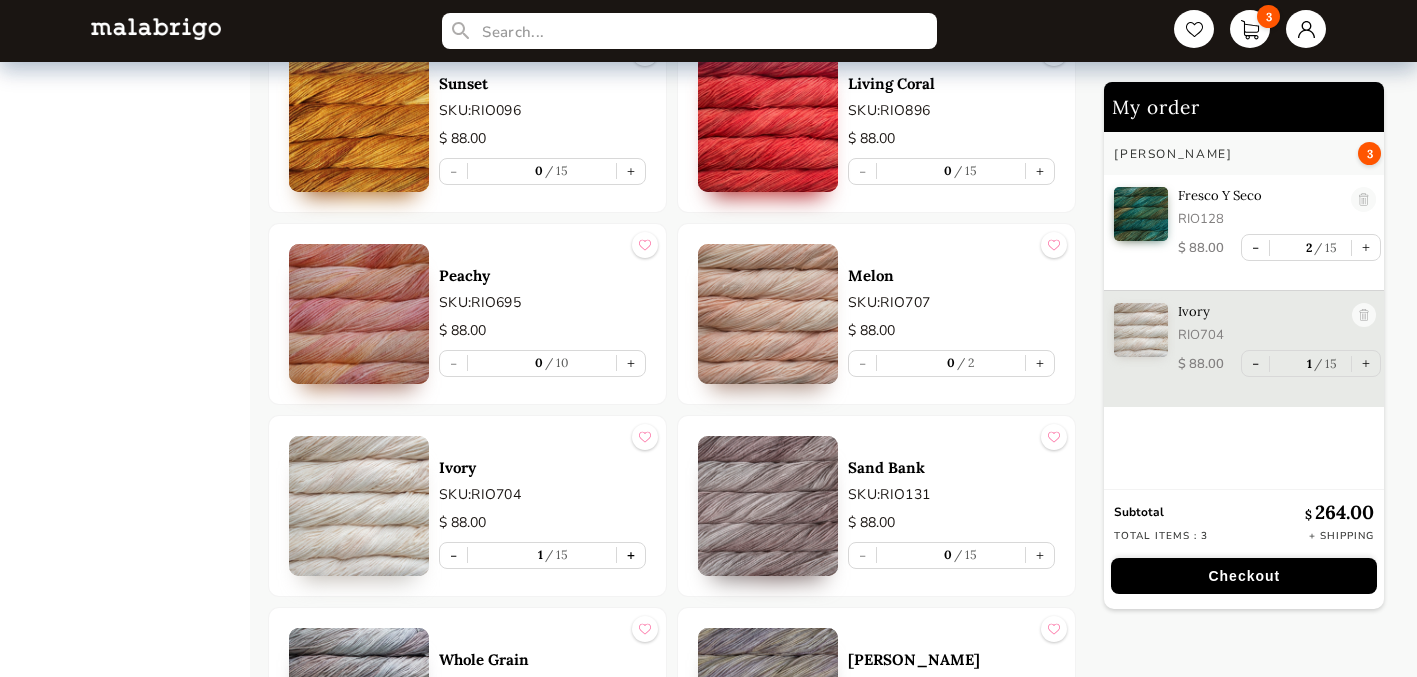 click on "+" at bounding box center [631, 555] 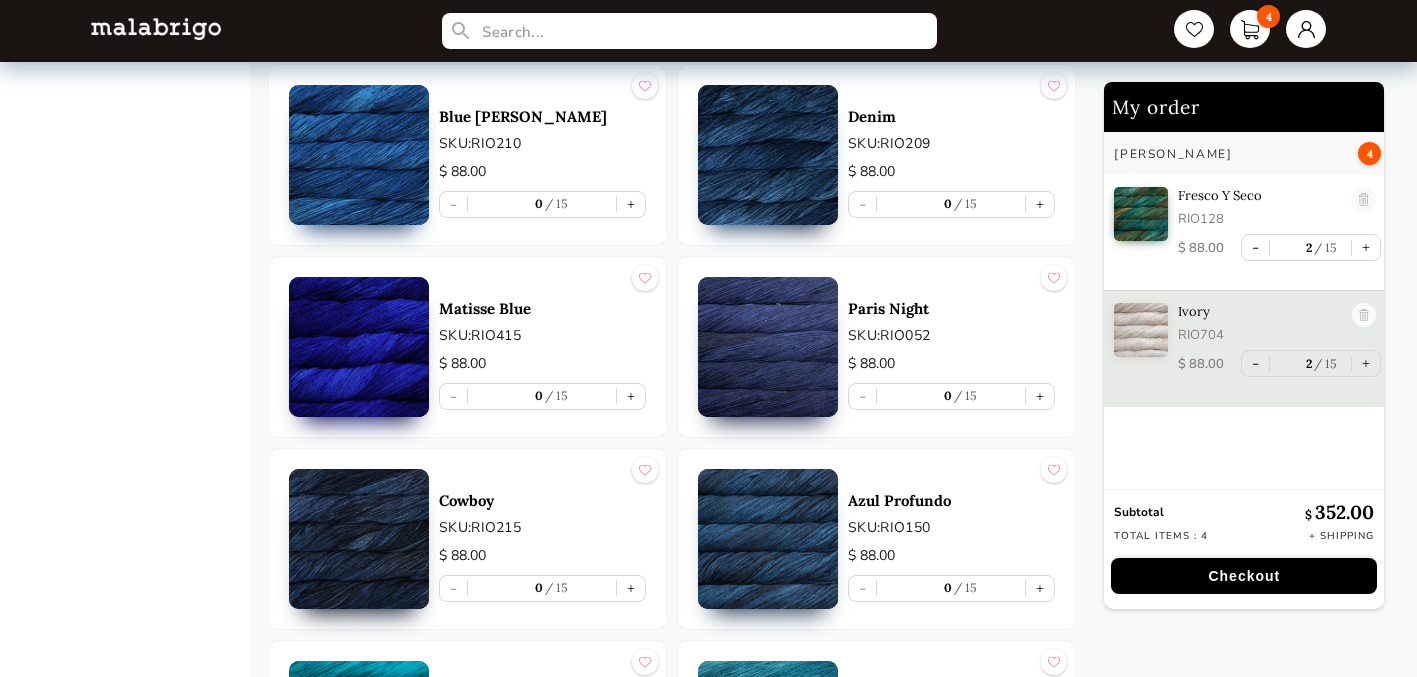 scroll, scrollTop: 4026, scrollLeft: 0, axis: vertical 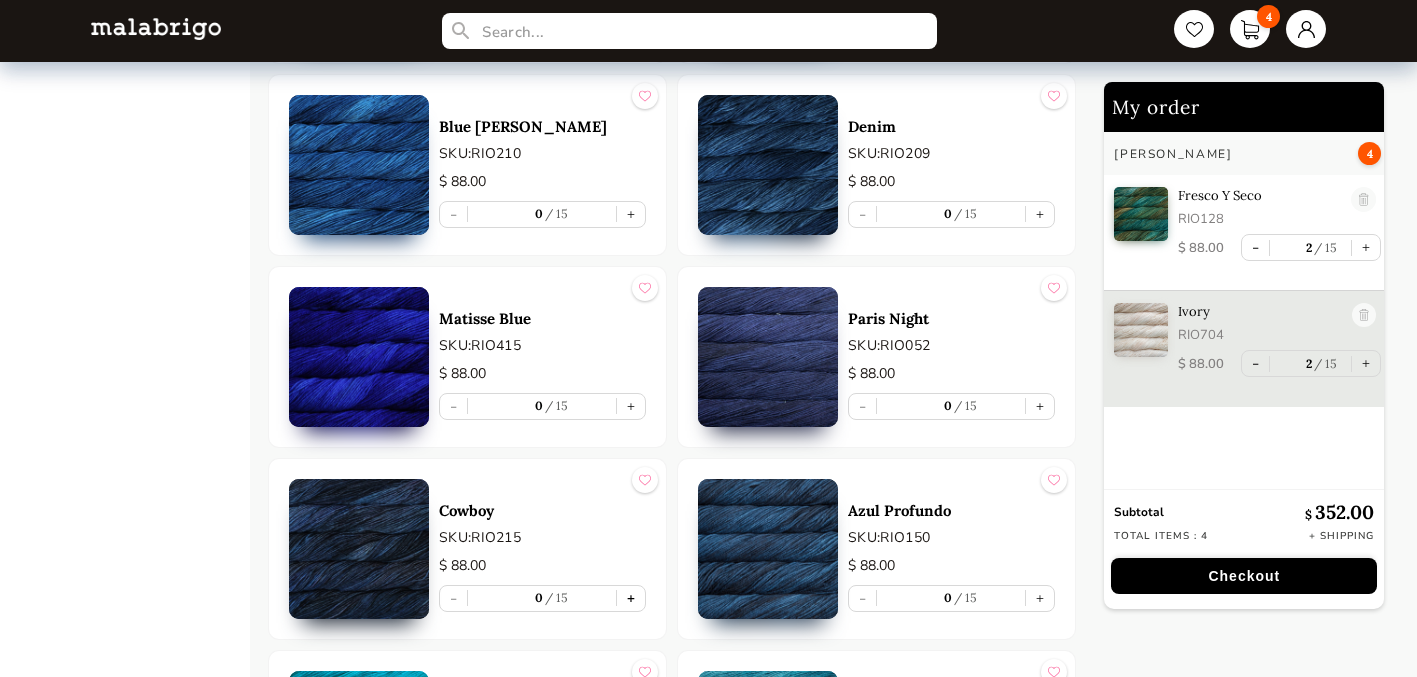 click on "+" at bounding box center (631, 598) 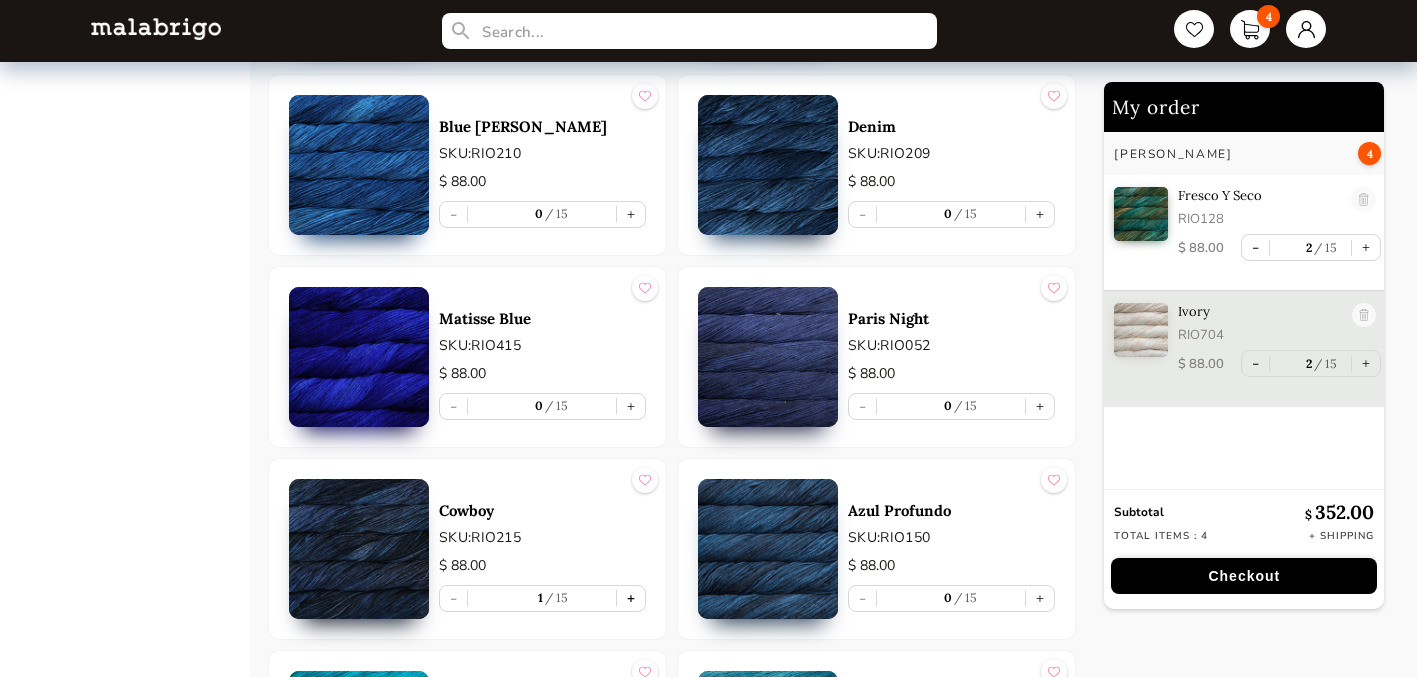 scroll, scrollTop: 9, scrollLeft: 0, axis: vertical 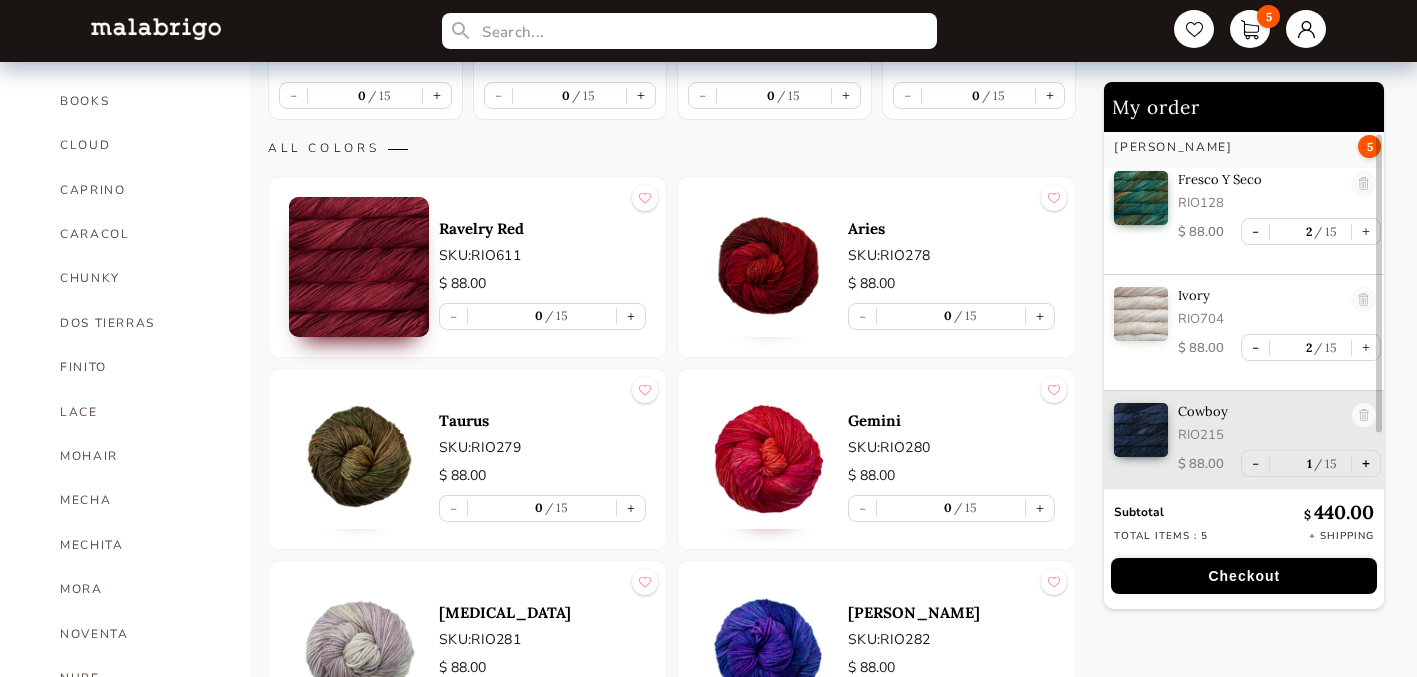 click on "+" at bounding box center (1366, 463) 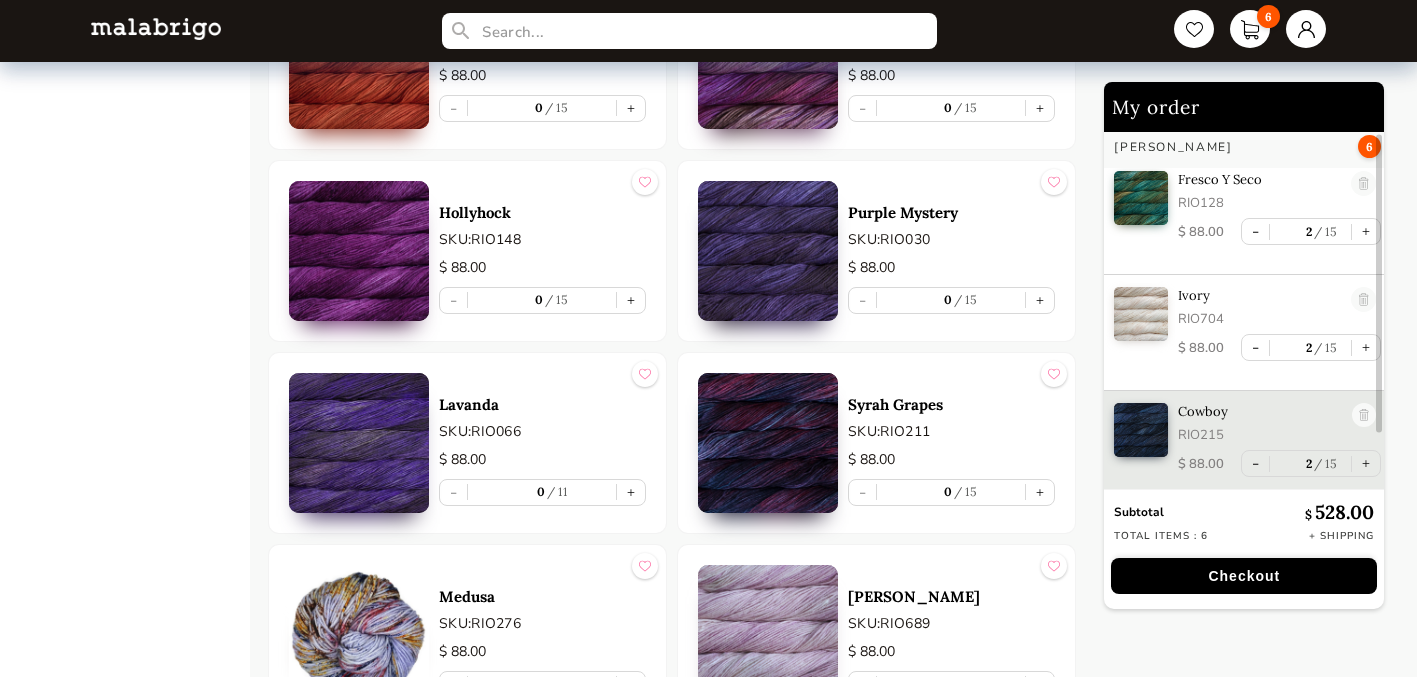 scroll, scrollTop: 2790, scrollLeft: 0, axis: vertical 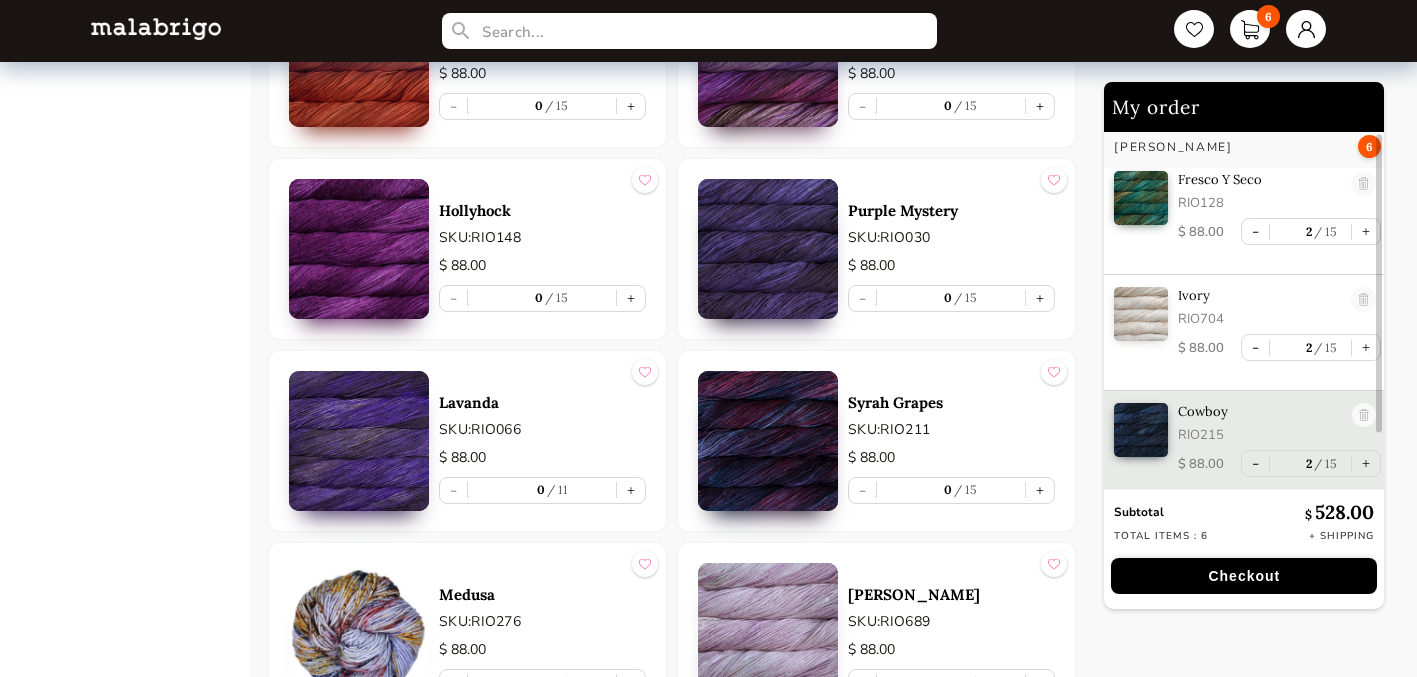 type 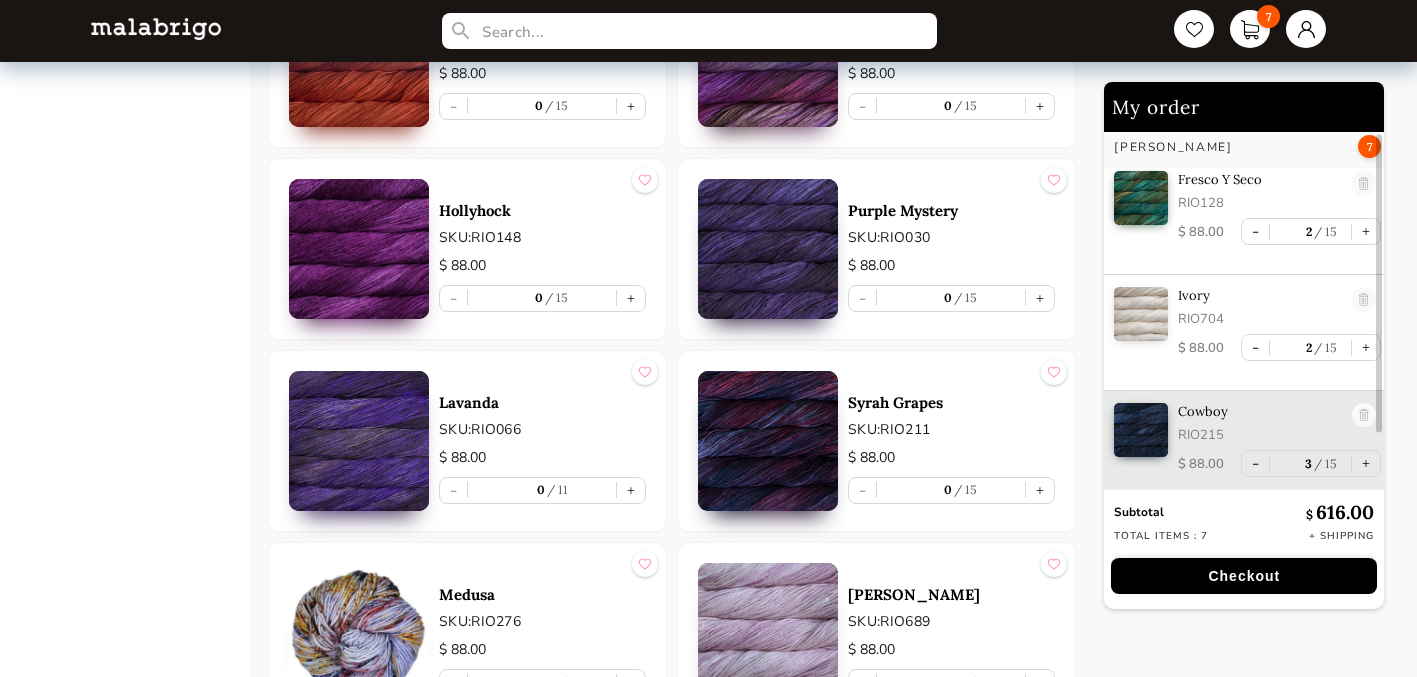 scroll, scrollTop: 26, scrollLeft: 0, axis: vertical 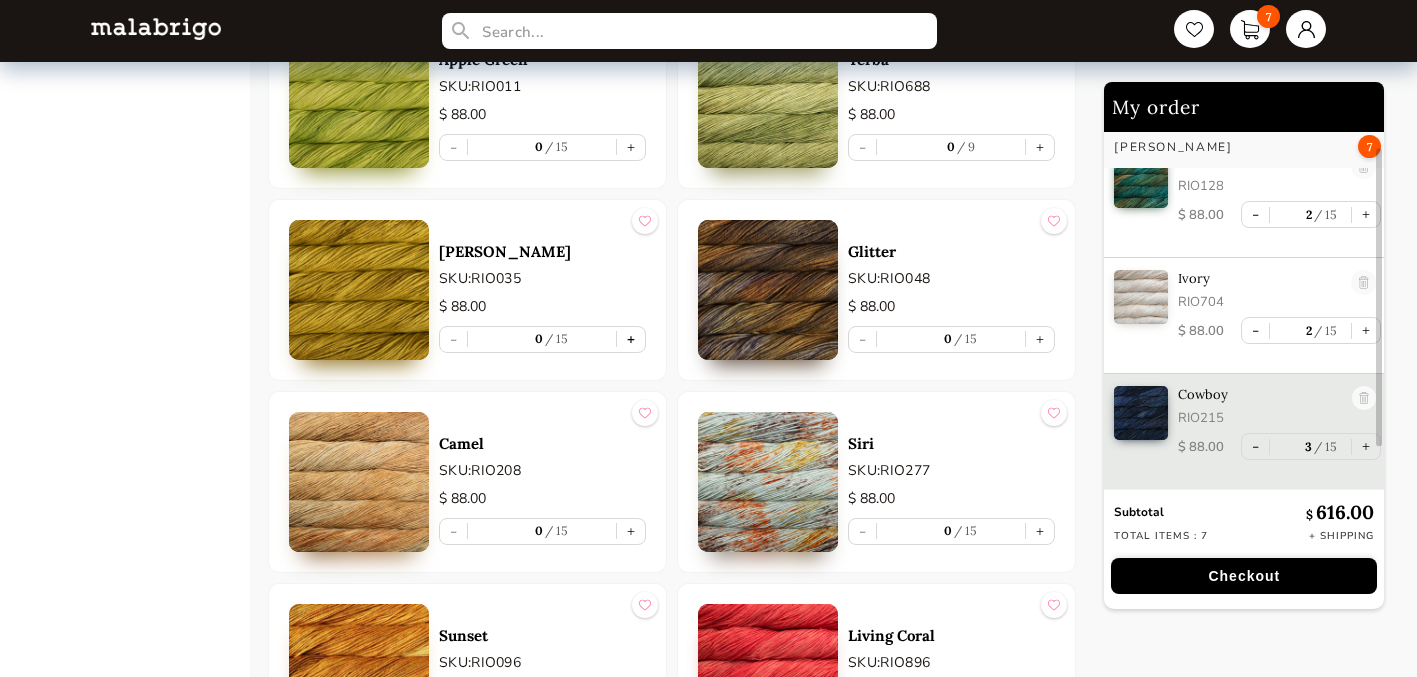 click on "+" at bounding box center [631, 339] 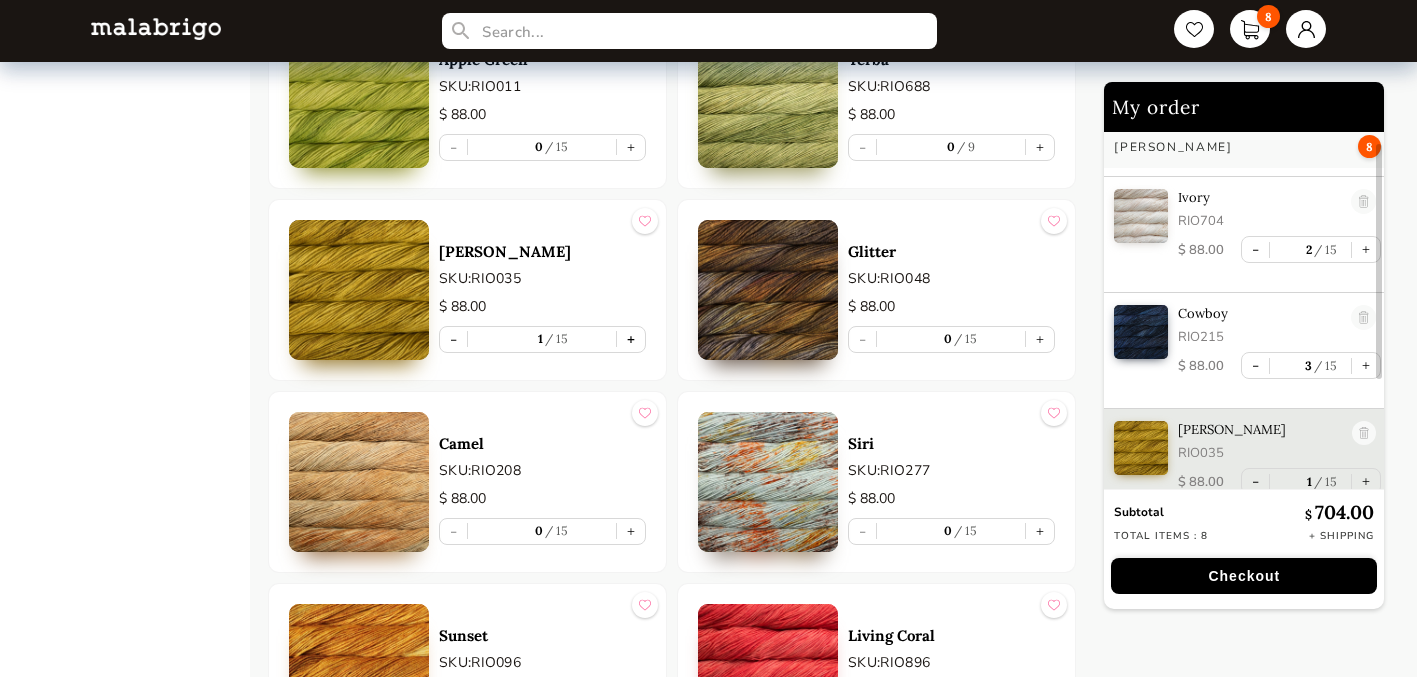 click on "+" at bounding box center [631, 339] 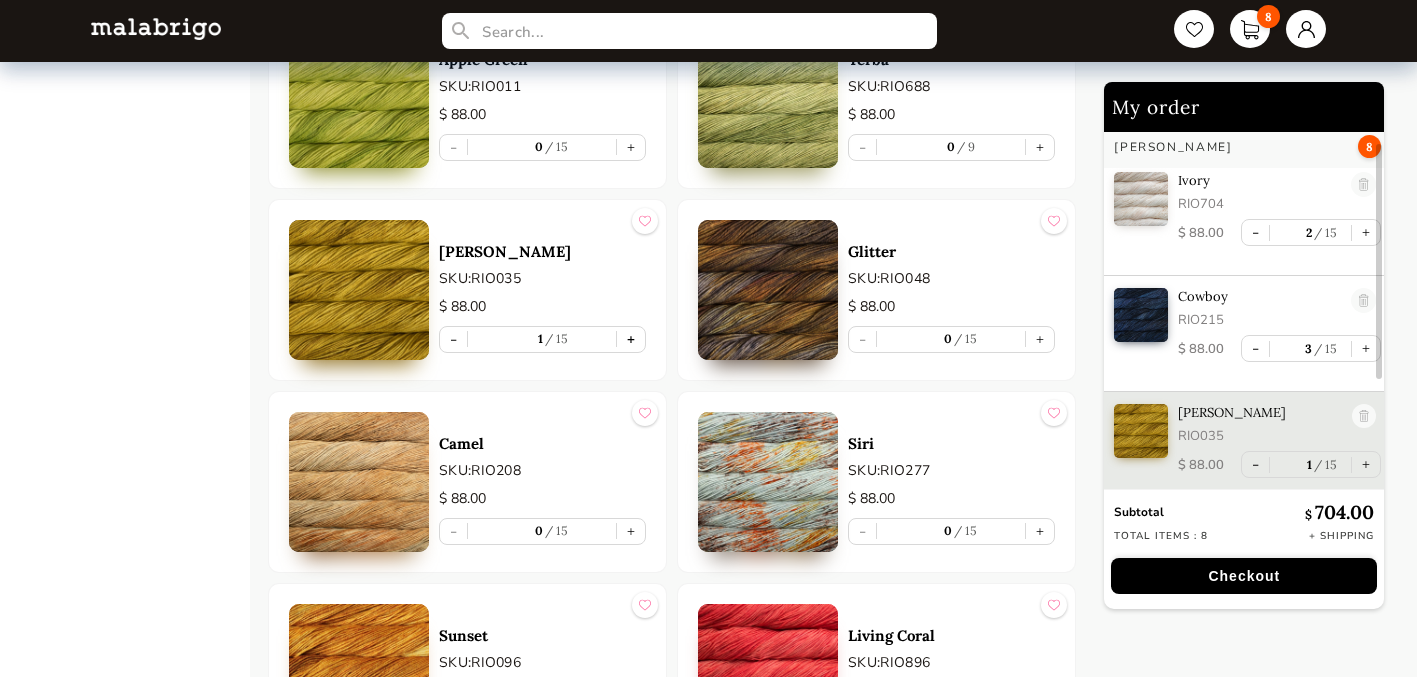 type on "2" 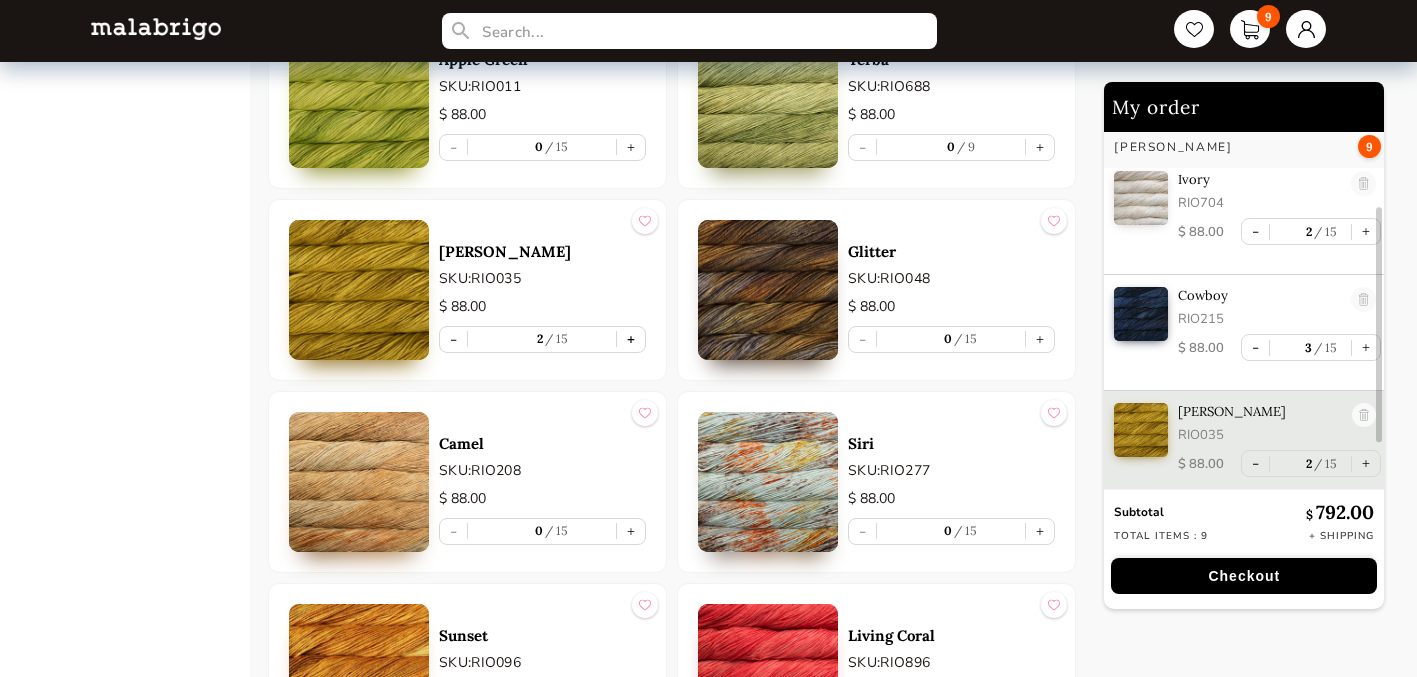 scroll, scrollTop: 142, scrollLeft: 0, axis: vertical 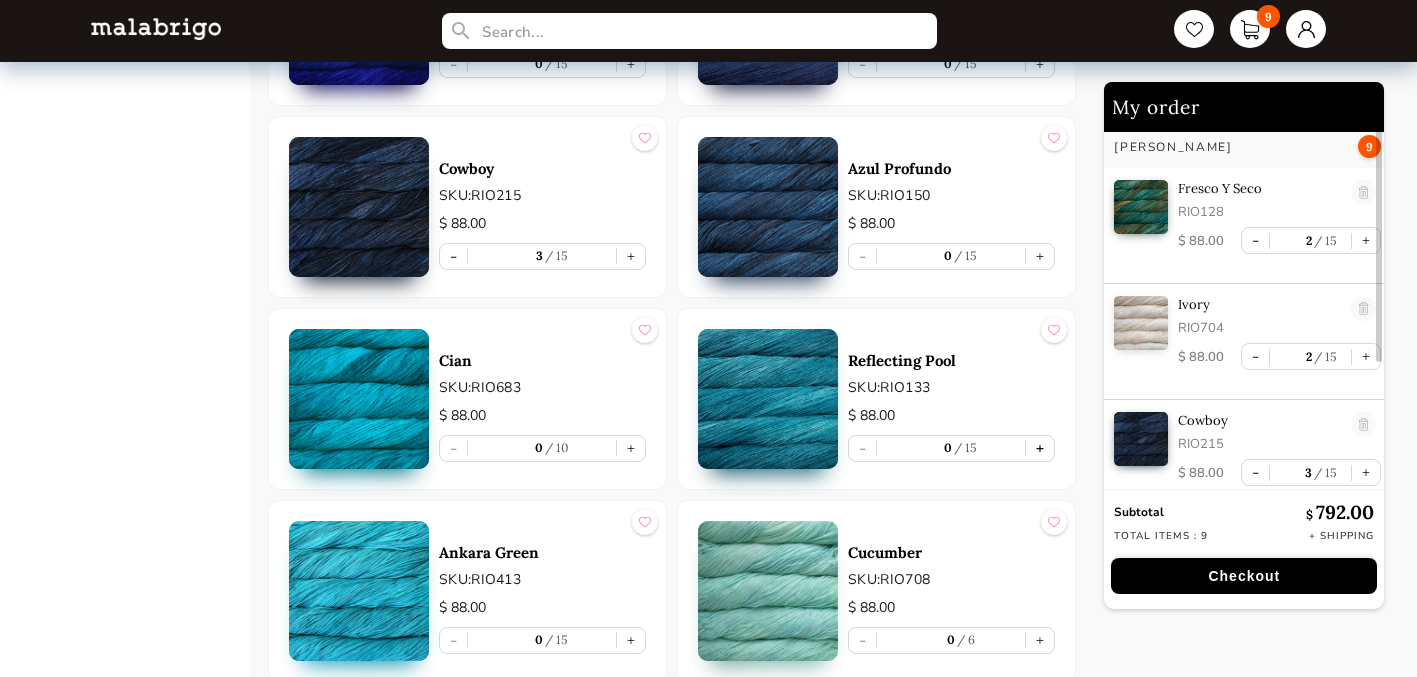 click on "+" at bounding box center [1040, 448] 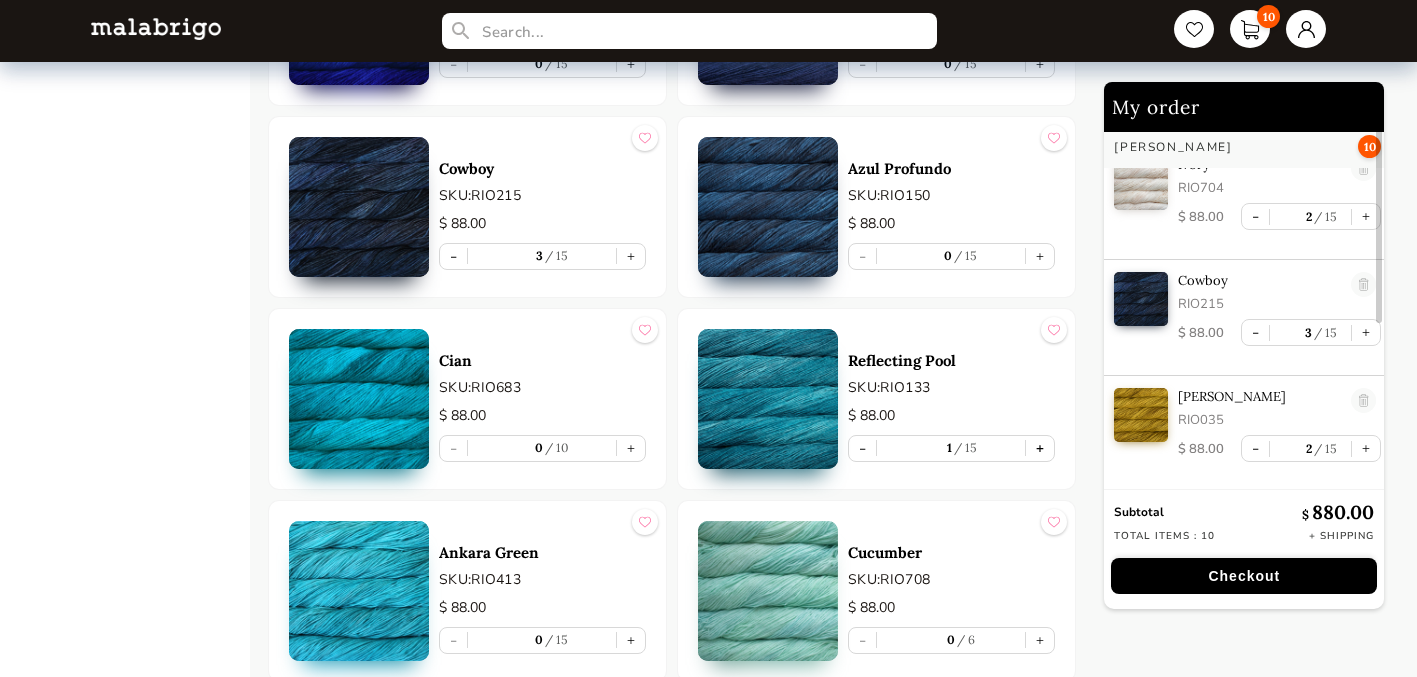 click on "+" at bounding box center (1040, 448) 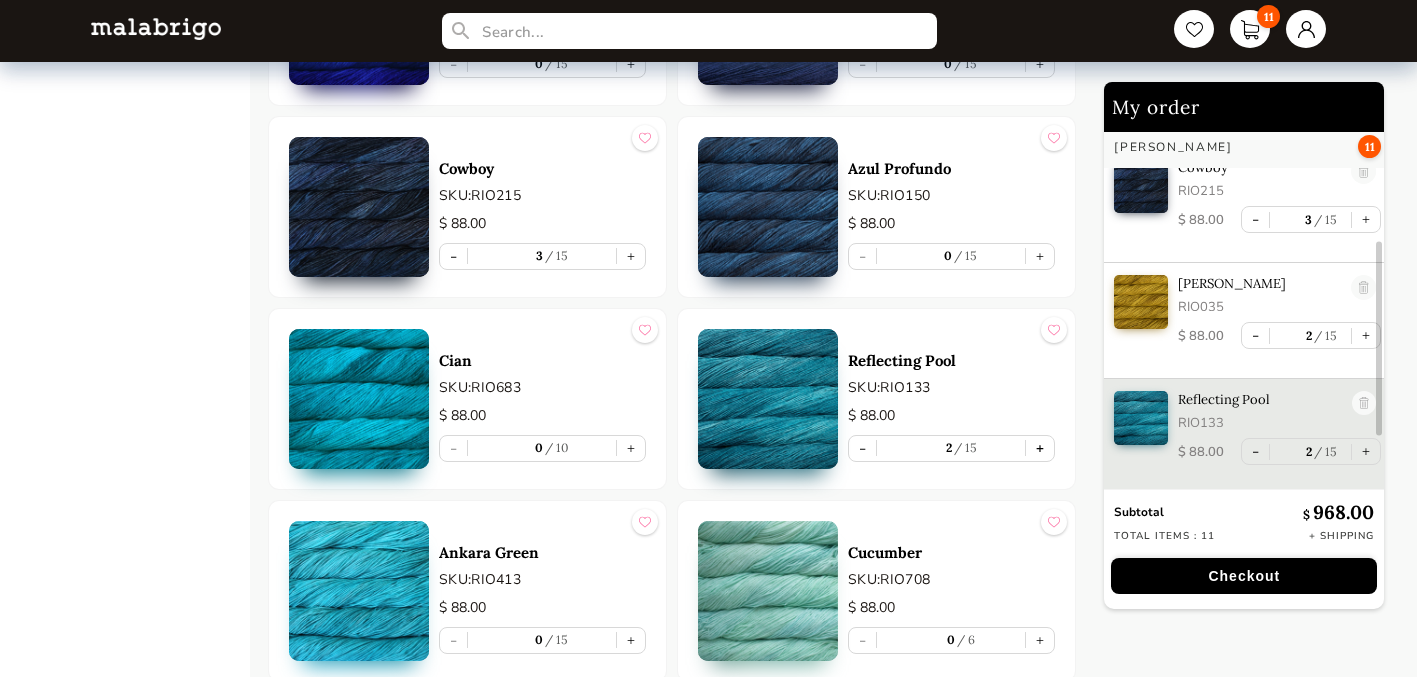 scroll, scrollTop: 258, scrollLeft: 0, axis: vertical 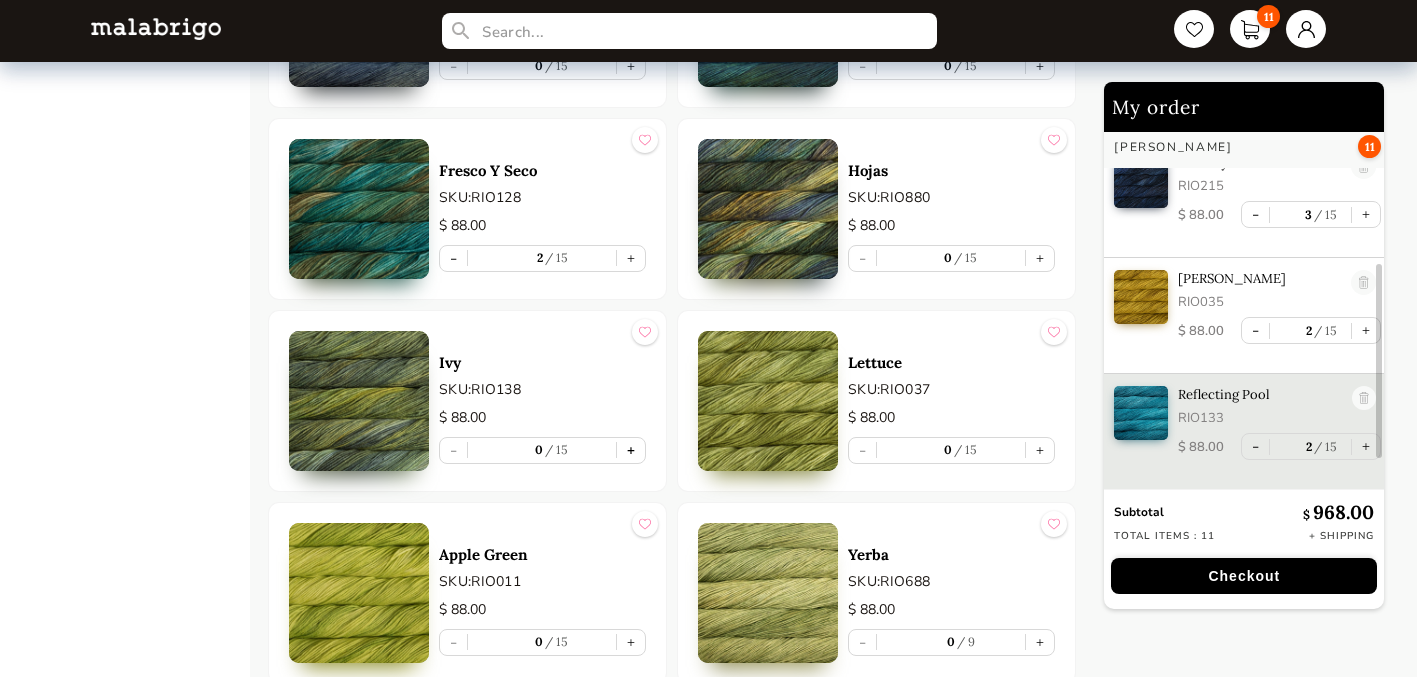 click on "+" at bounding box center (631, 450) 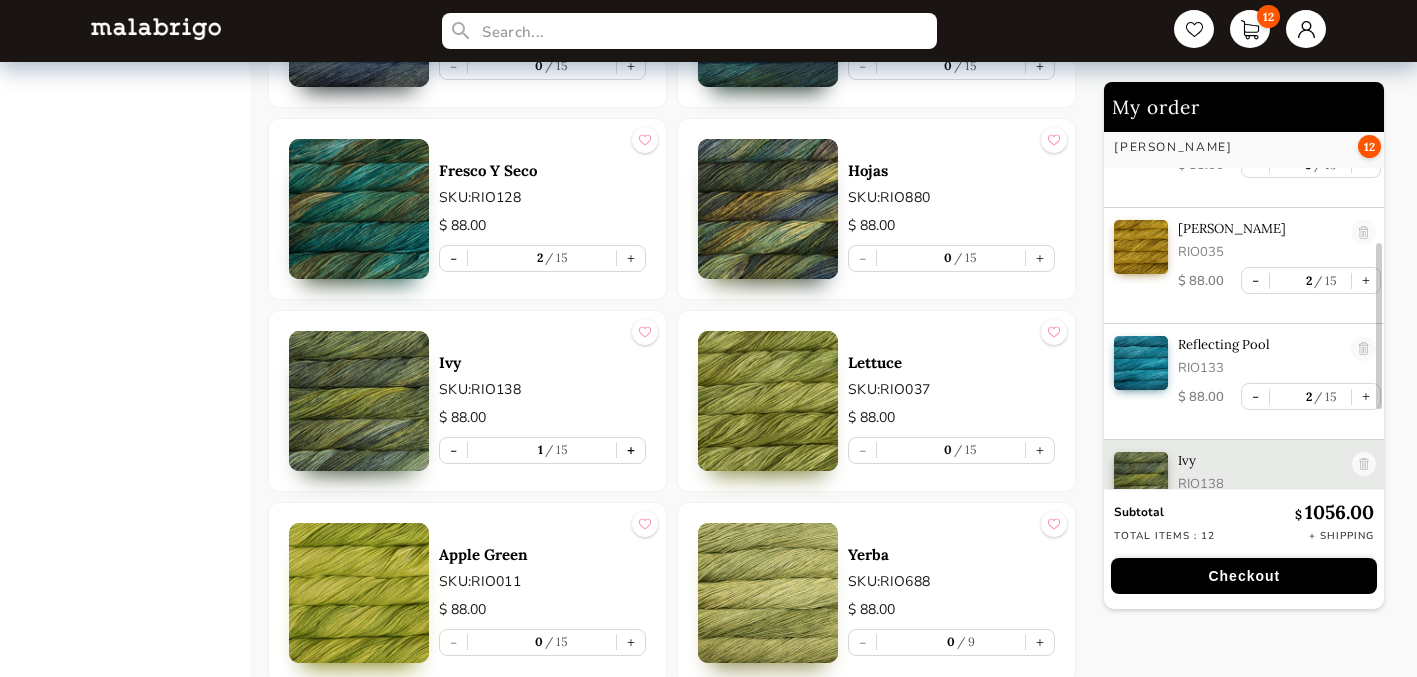 click on "+" at bounding box center (631, 450) 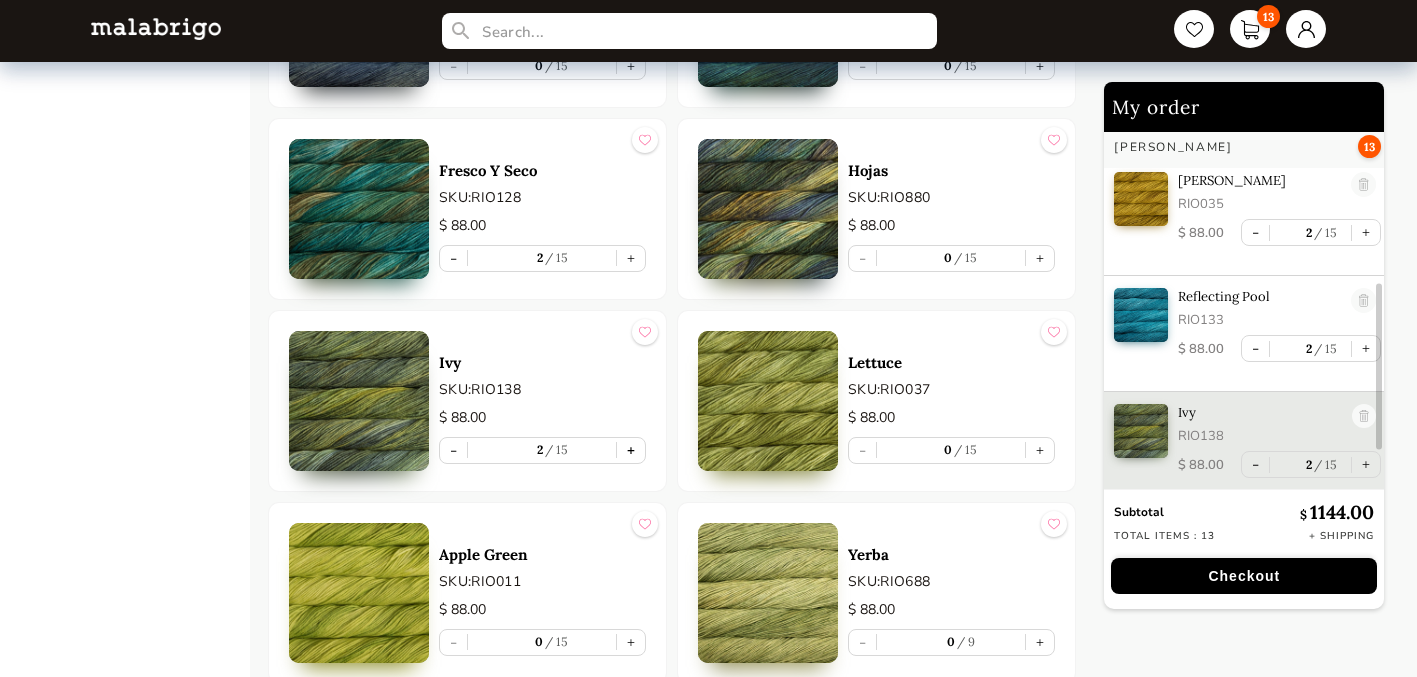 scroll, scrollTop: 374, scrollLeft: 0, axis: vertical 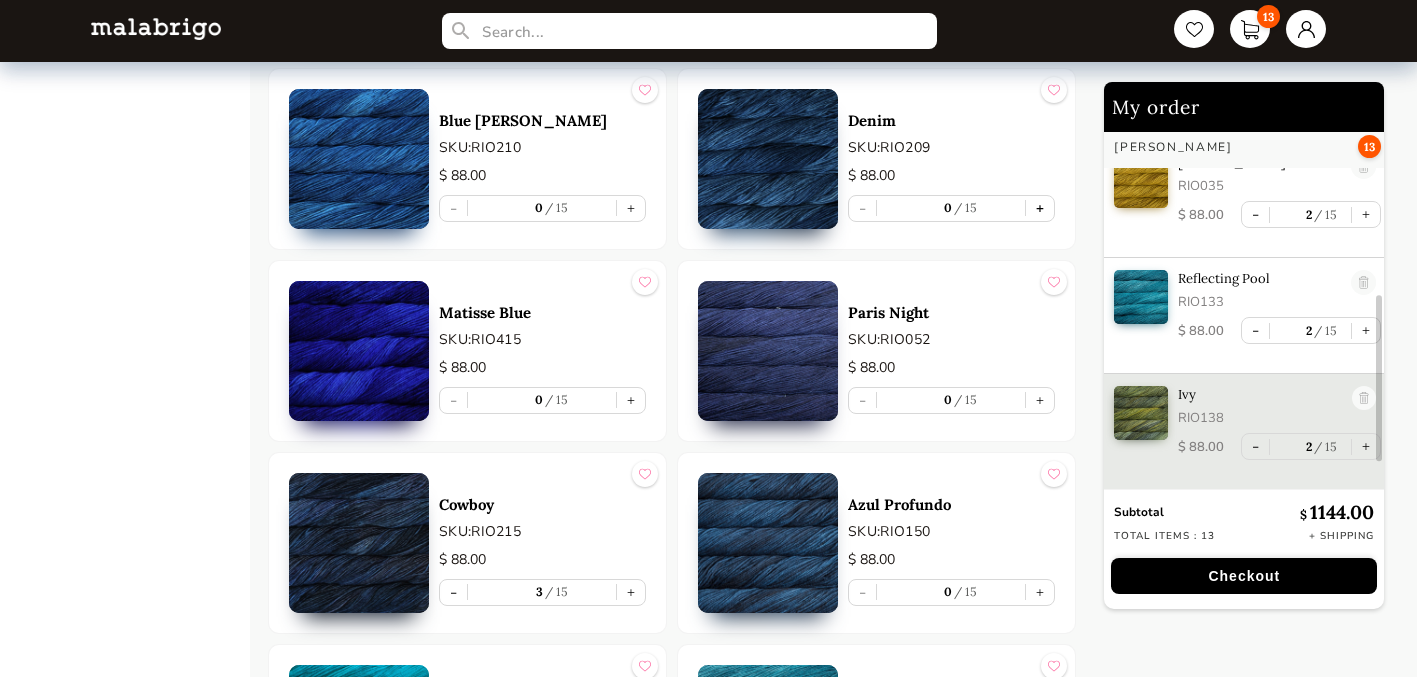 click on "+" at bounding box center (1040, 208) 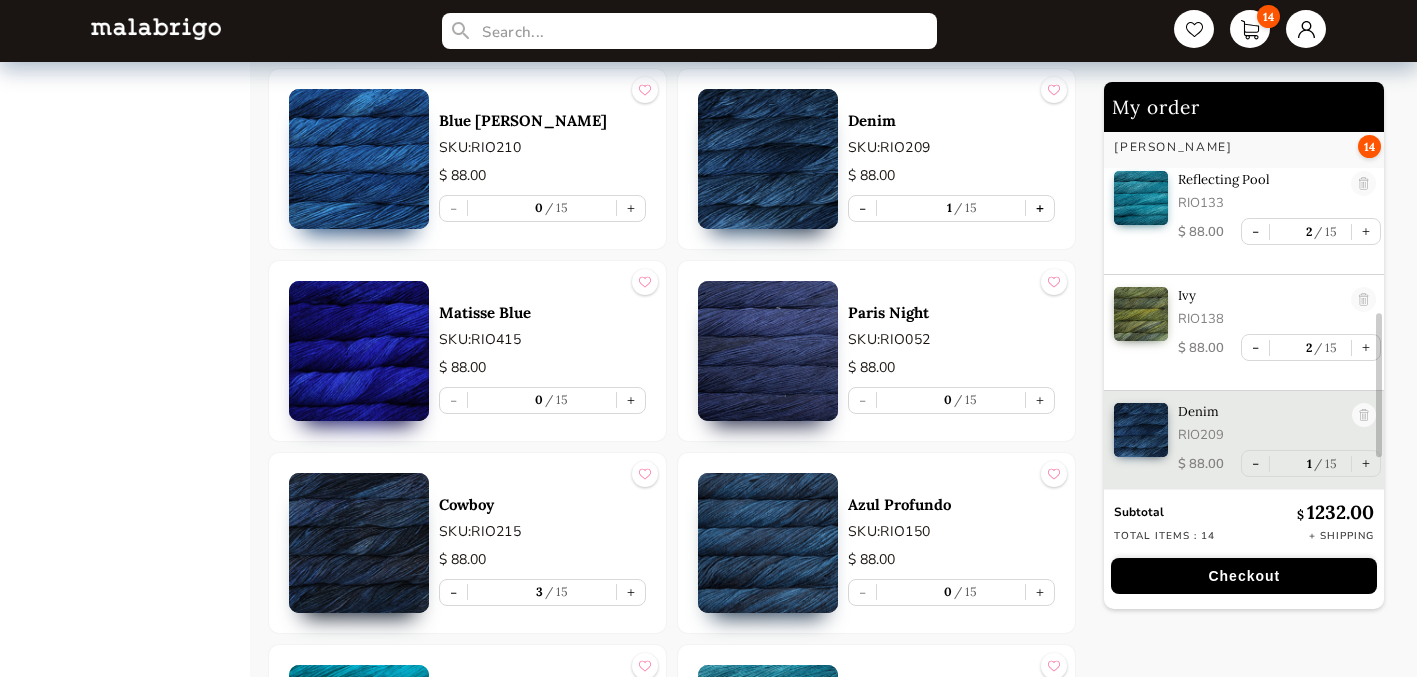 click on "+" at bounding box center [1040, 208] 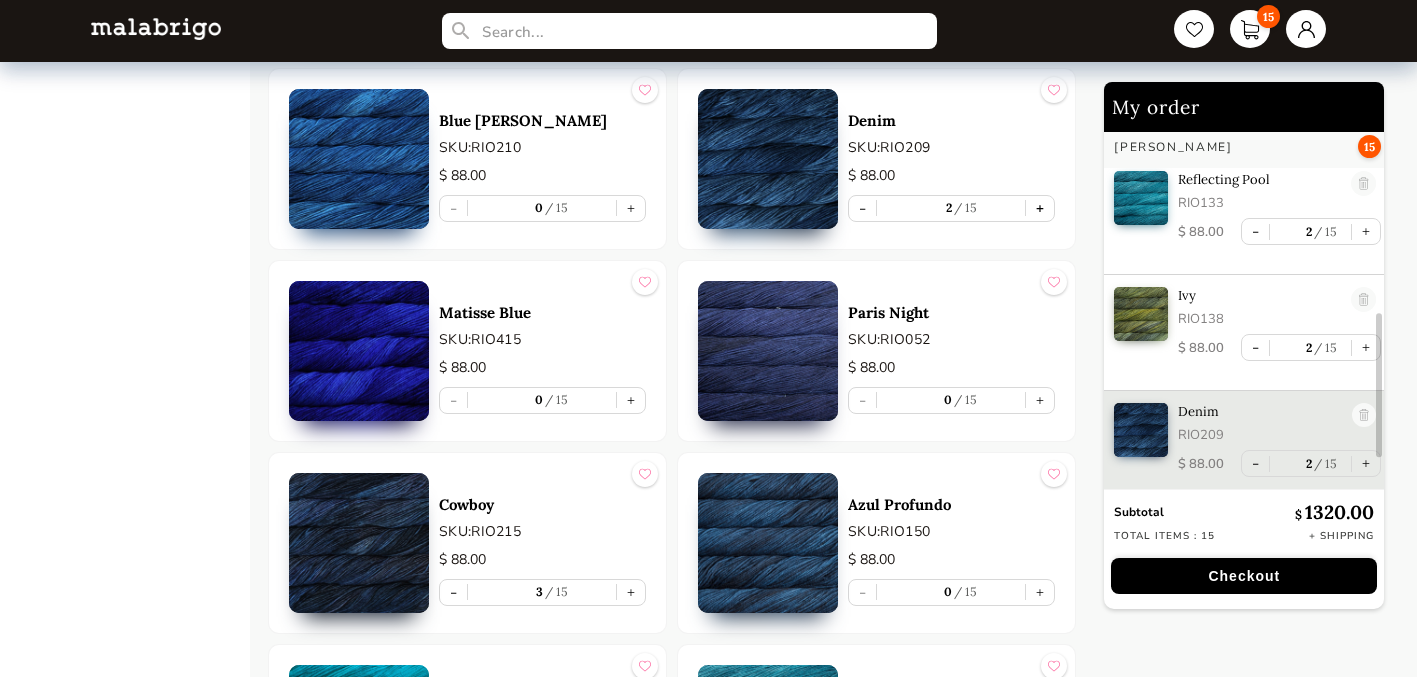 scroll, scrollTop: 490, scrollLeft: 0, axis: vertical 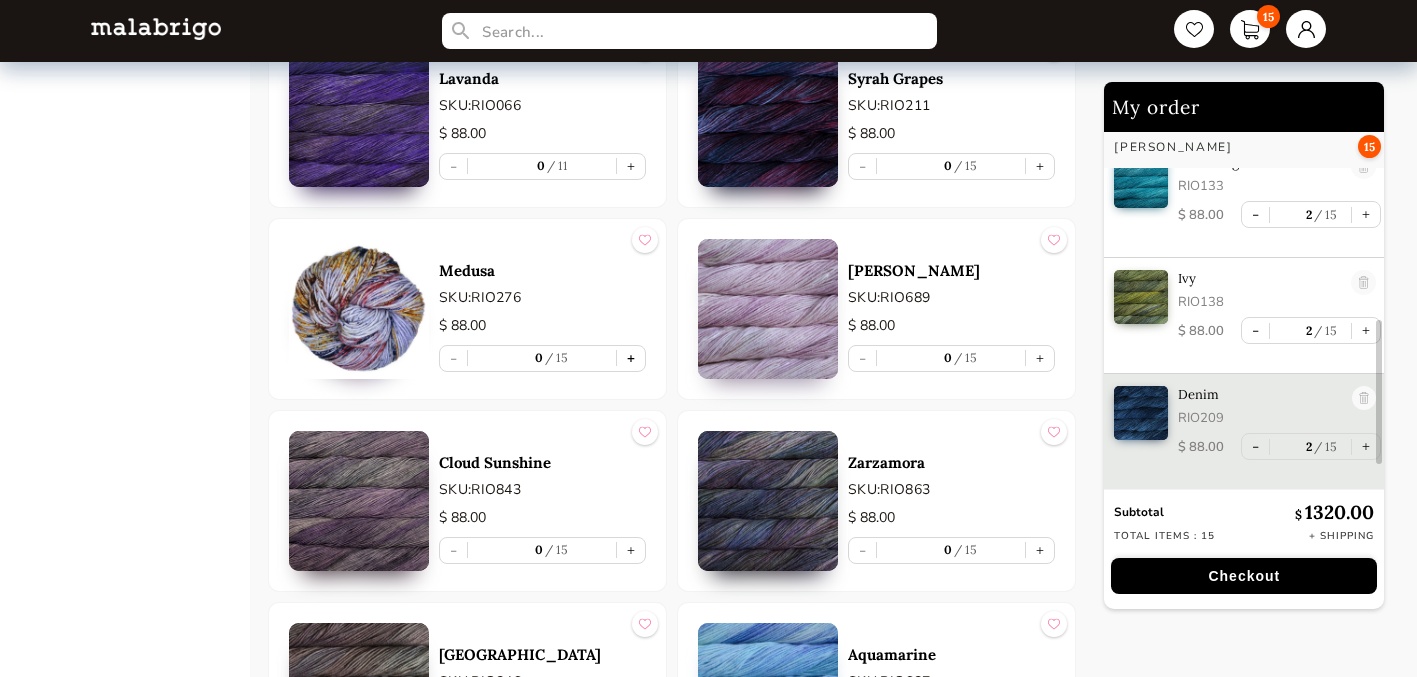 click on "+" at bounding box center [631, 358] 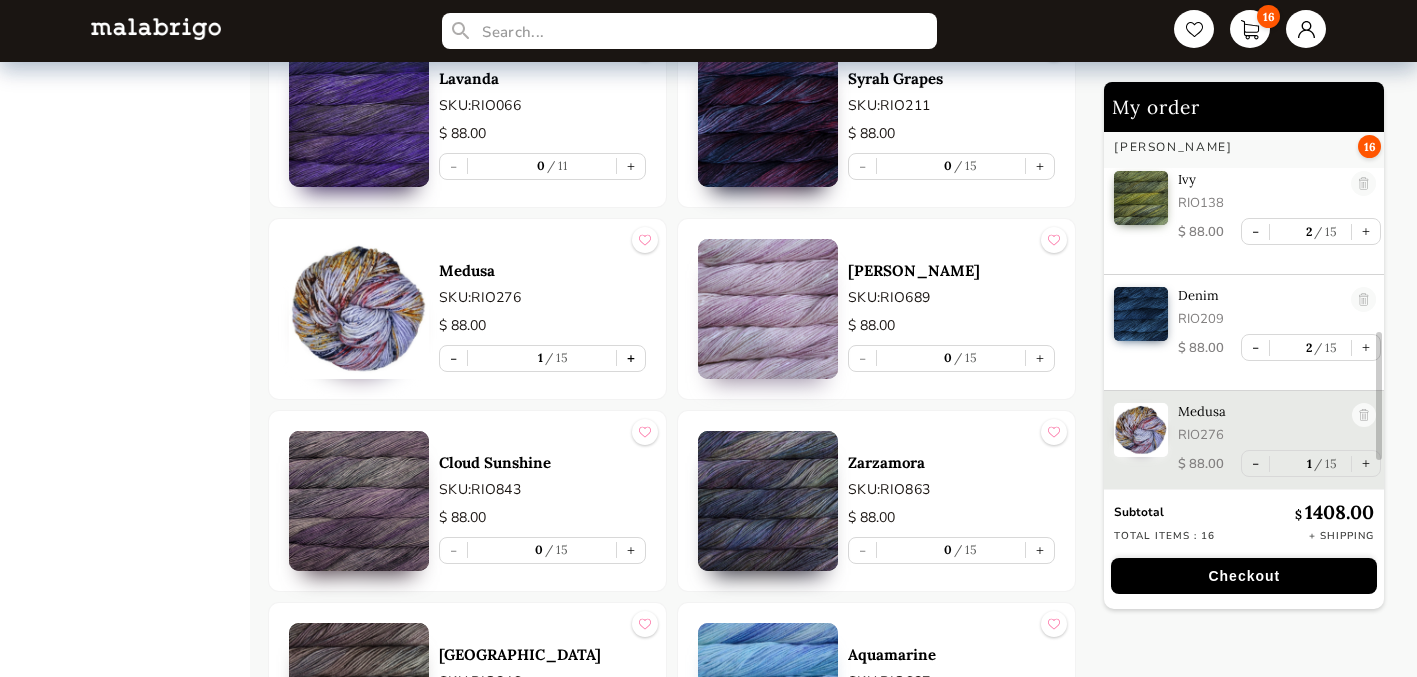 click on "+" at bounding box center (631, 358) 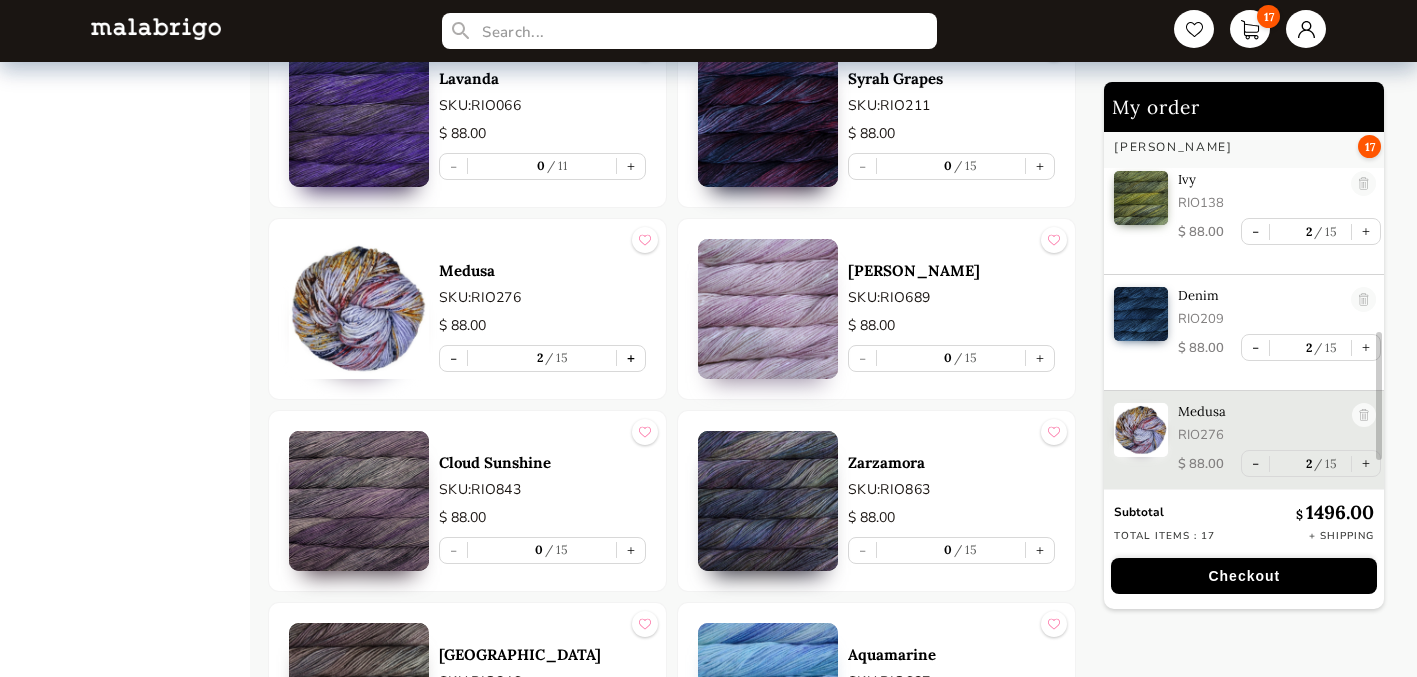 scroll, scrollTop: 606, scrollLeft: 0, axis: vertical 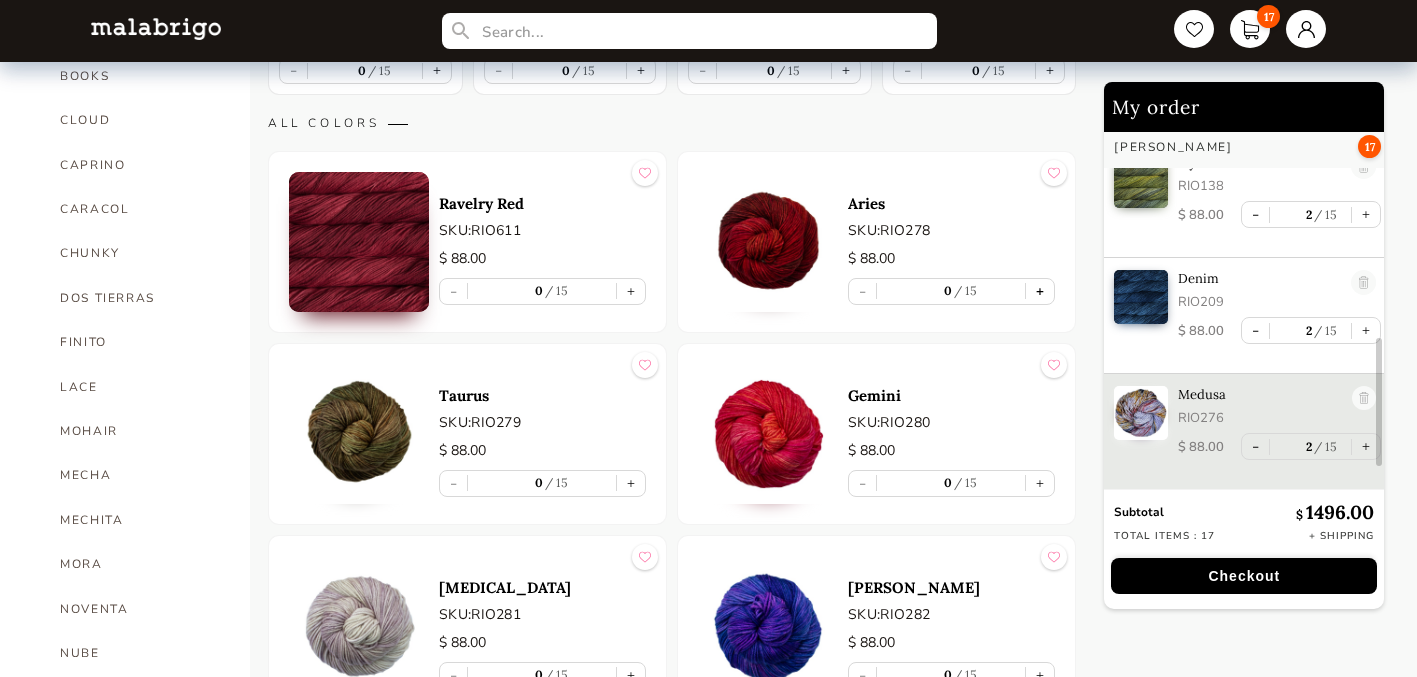 click on "+" at bounding box center [1040, 291] 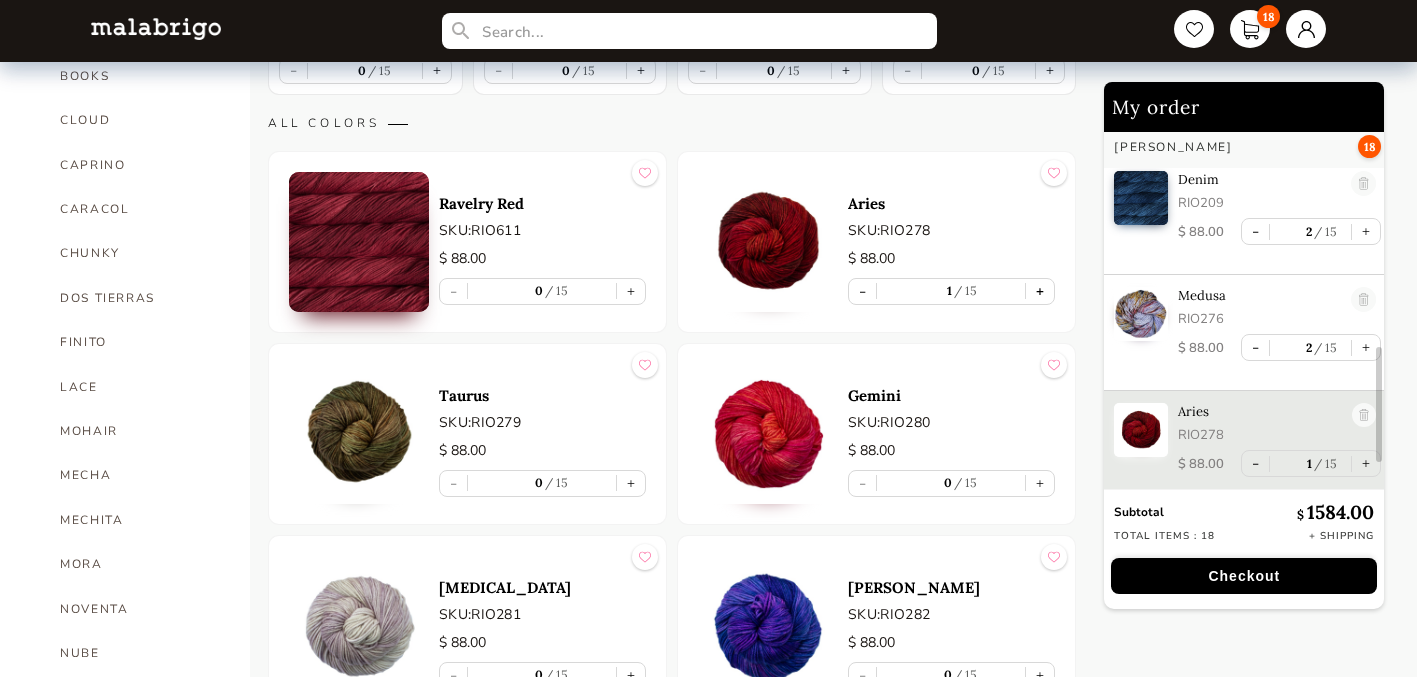 click on "+" at bounding box center (1040, 291) 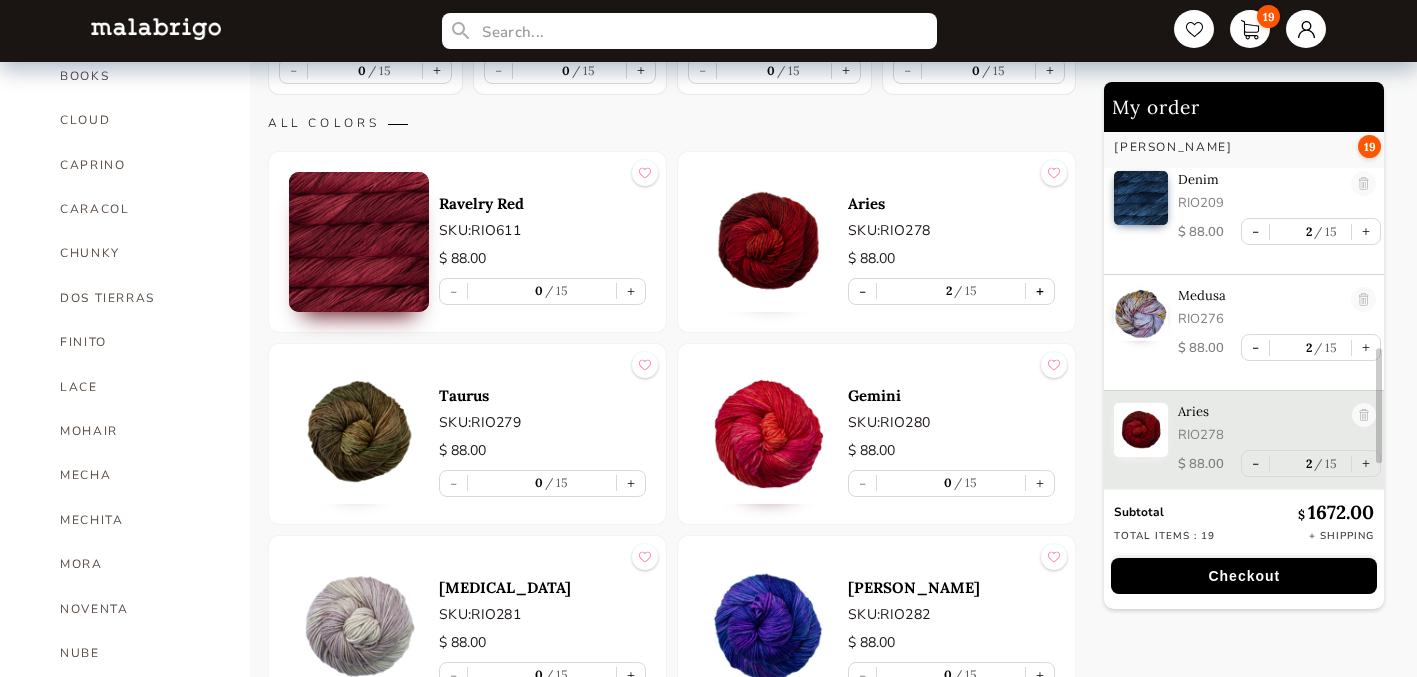 scroll, scrollTop: 722, scrollLeft: 0, axis: vertical 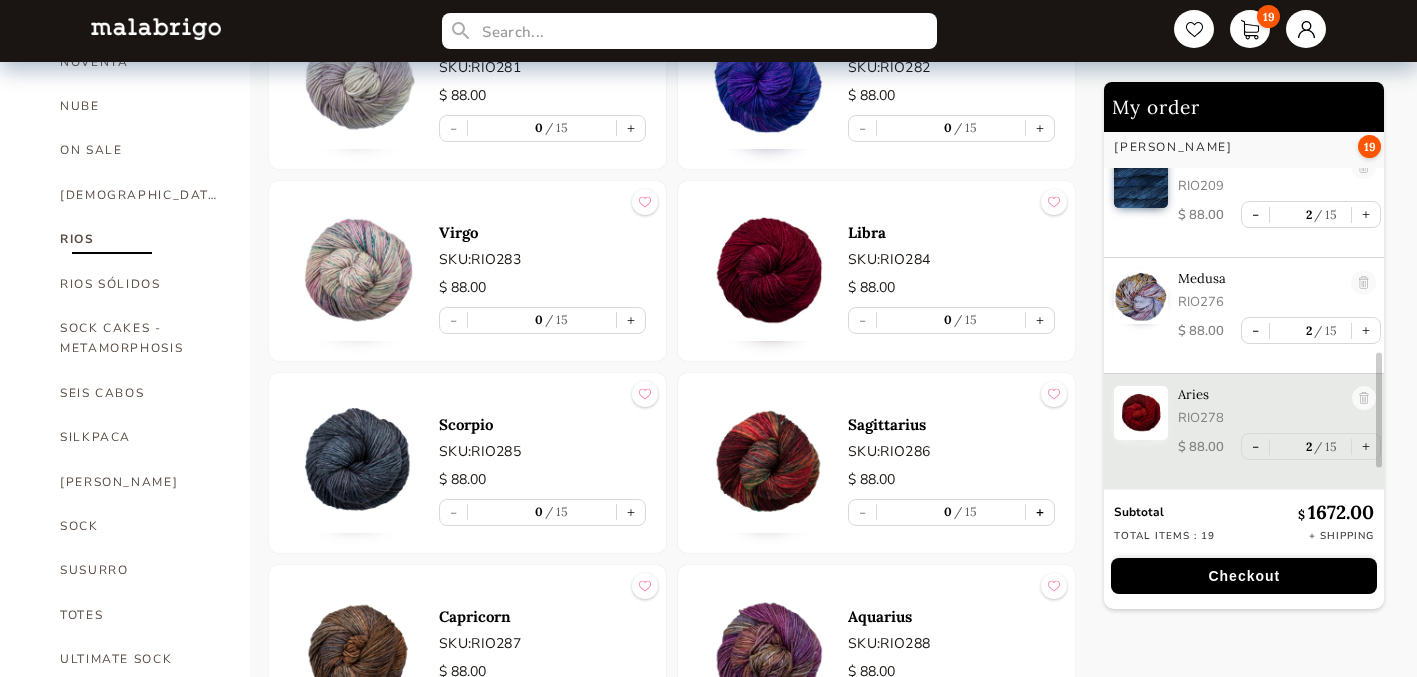 click on "+" at bounding box center [1040, 512] 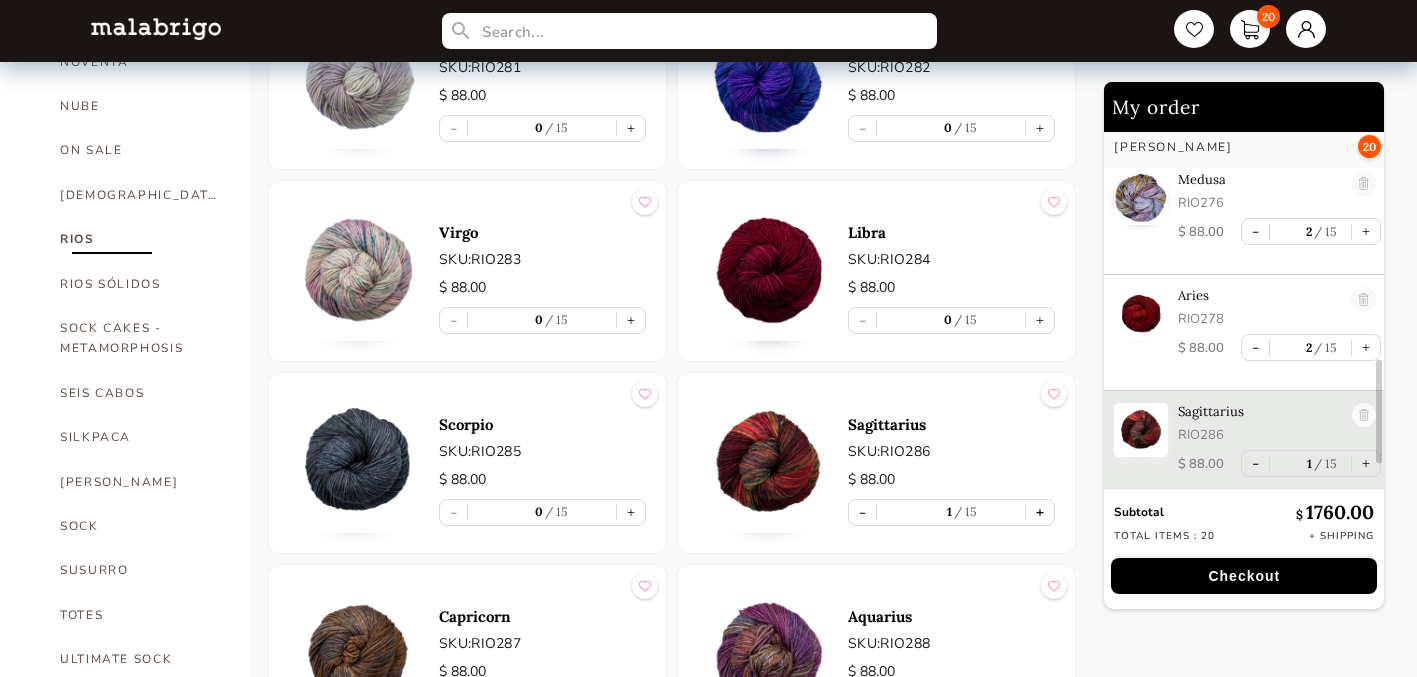 click on "+" at bounding box center (1040, 512) 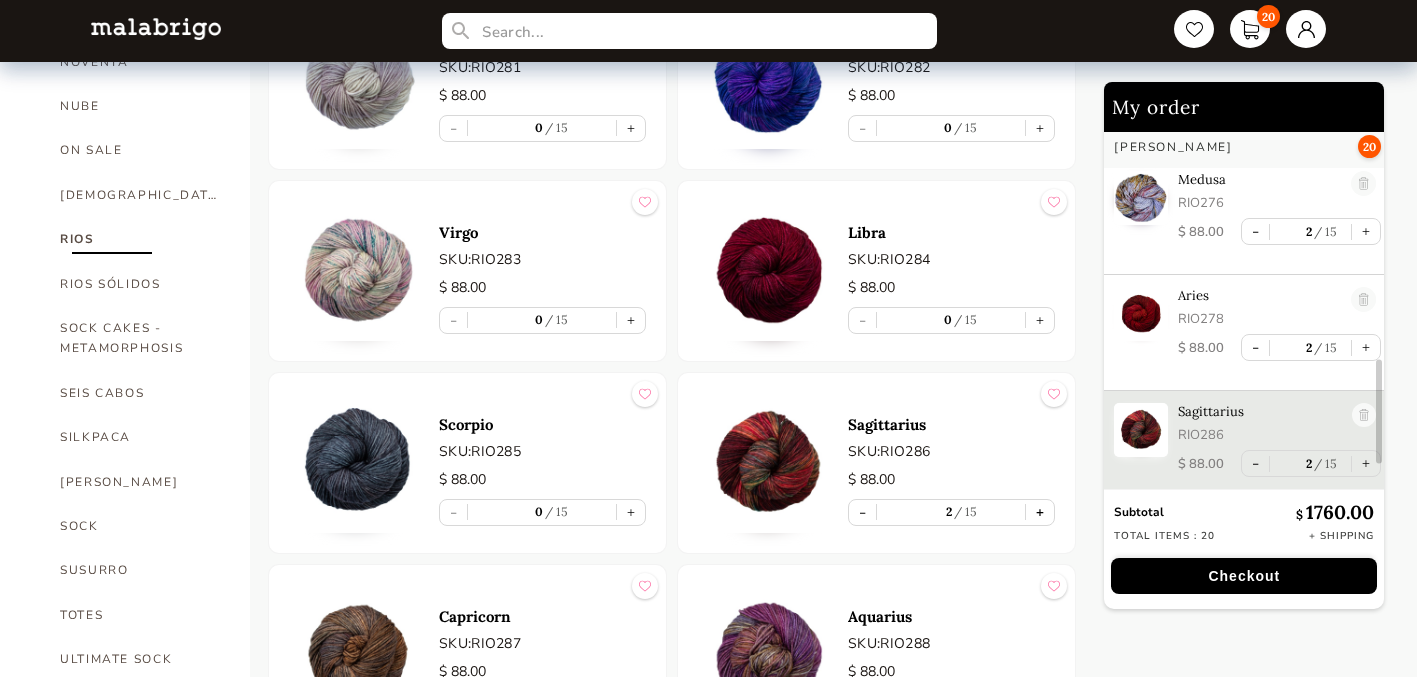 scroll, scrollTop: 838, scrollLeft: 0, axis: vertical 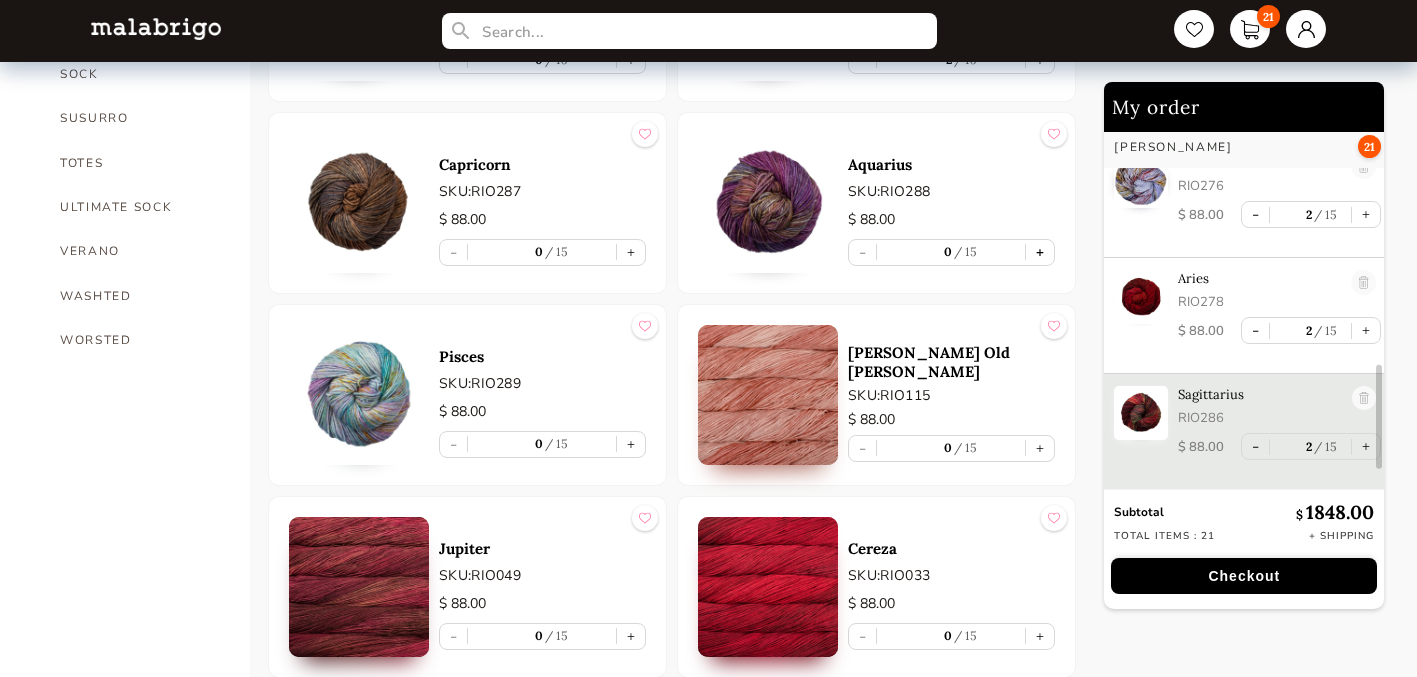 click on "+" at bounding box center (1040, 252) 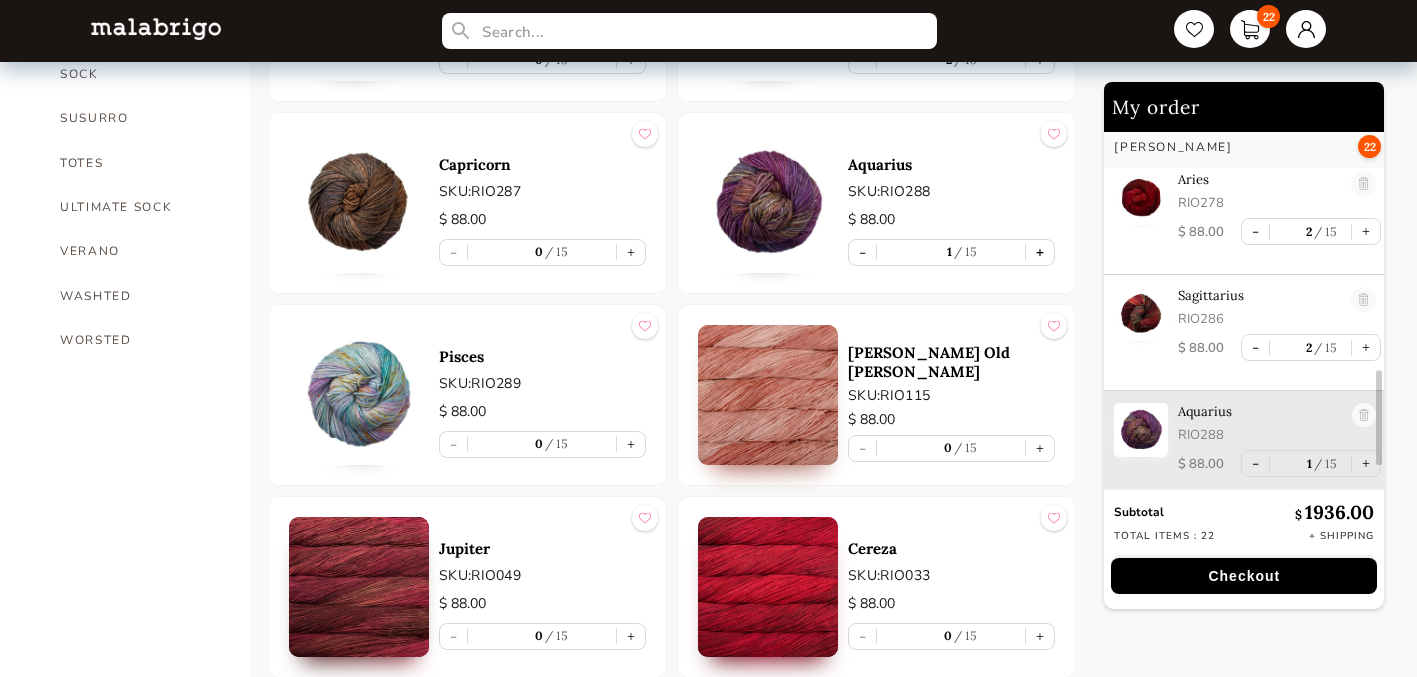 click on "+" at bounding box center (1040, 252) 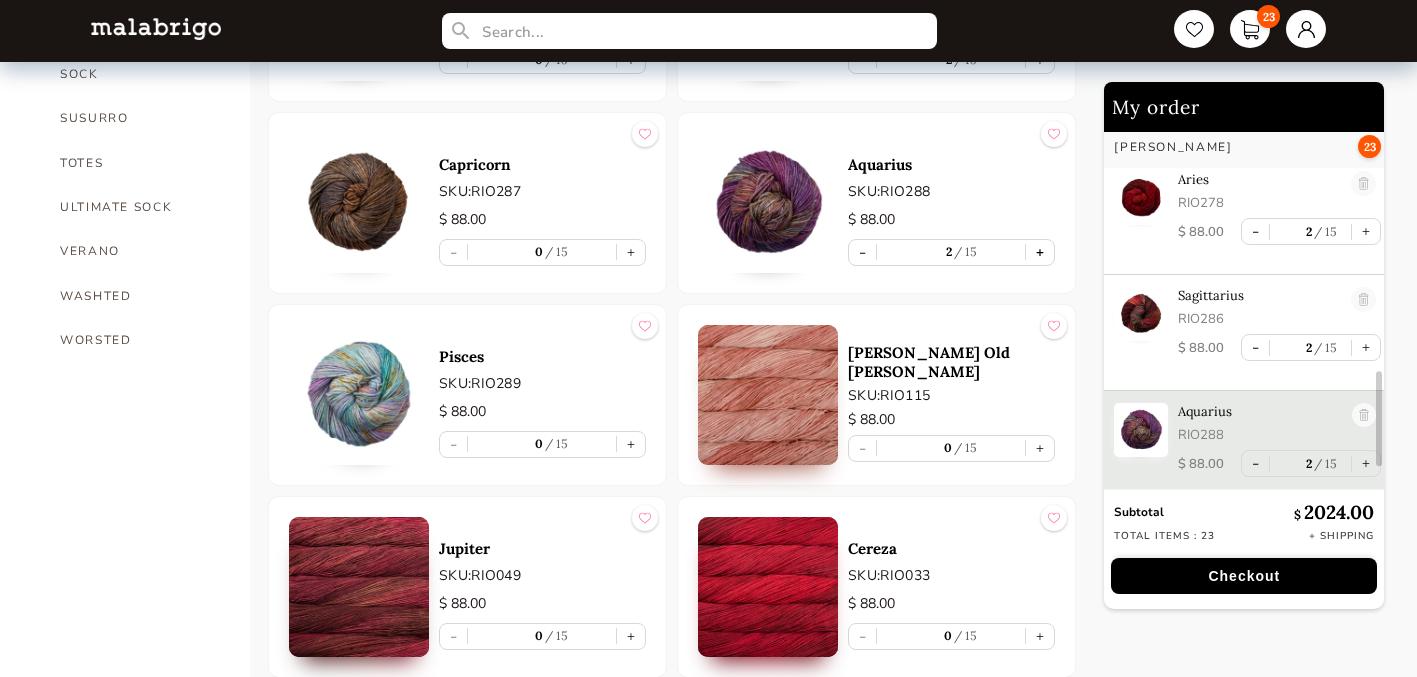 scroll, scrollTop: 954, scrollLeft: 0, axis: vertical 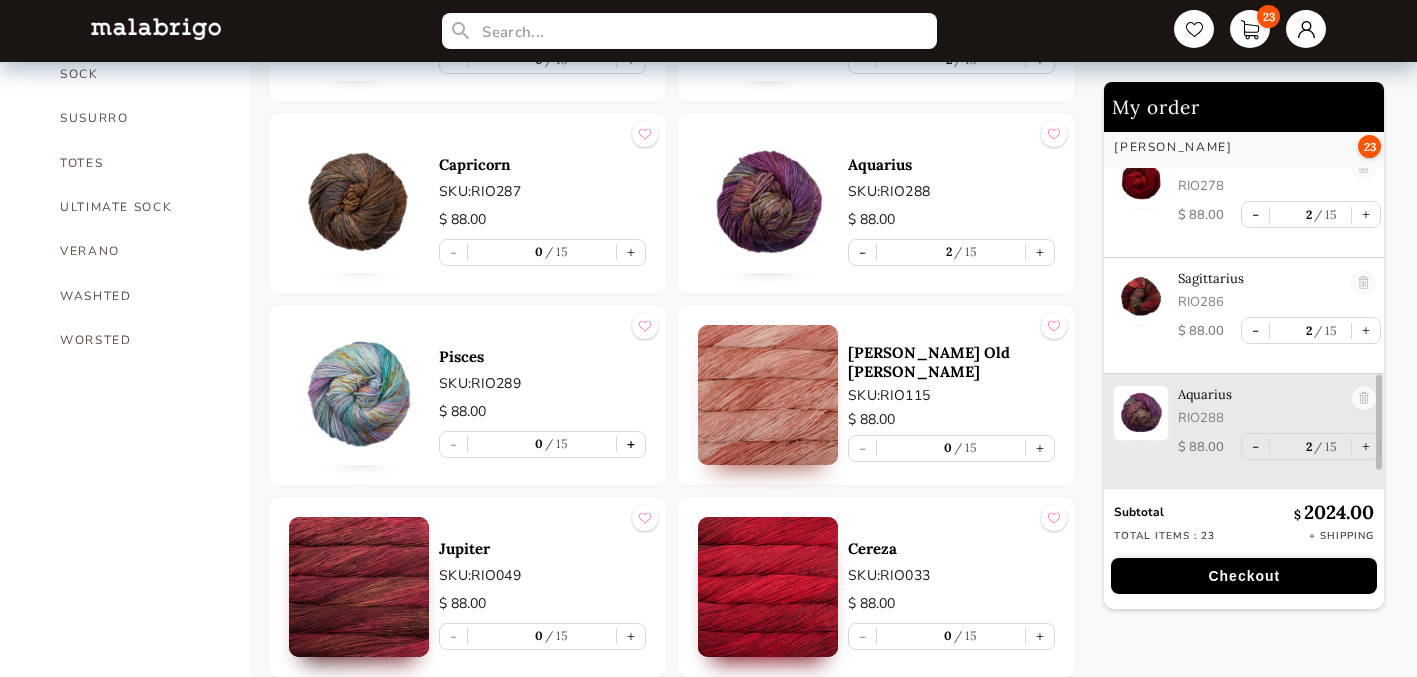 click on "+" at bounding box center [631, 444] 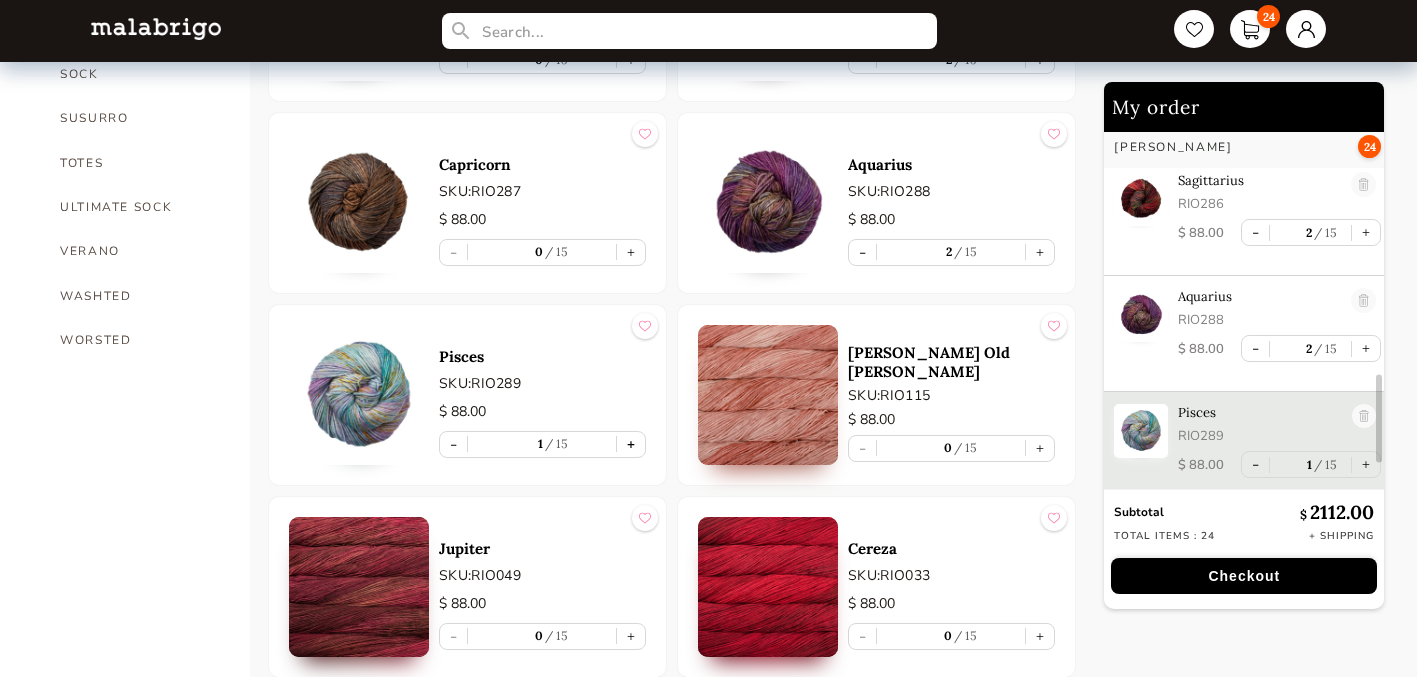 click on "+" at bounding box center (631, 444) 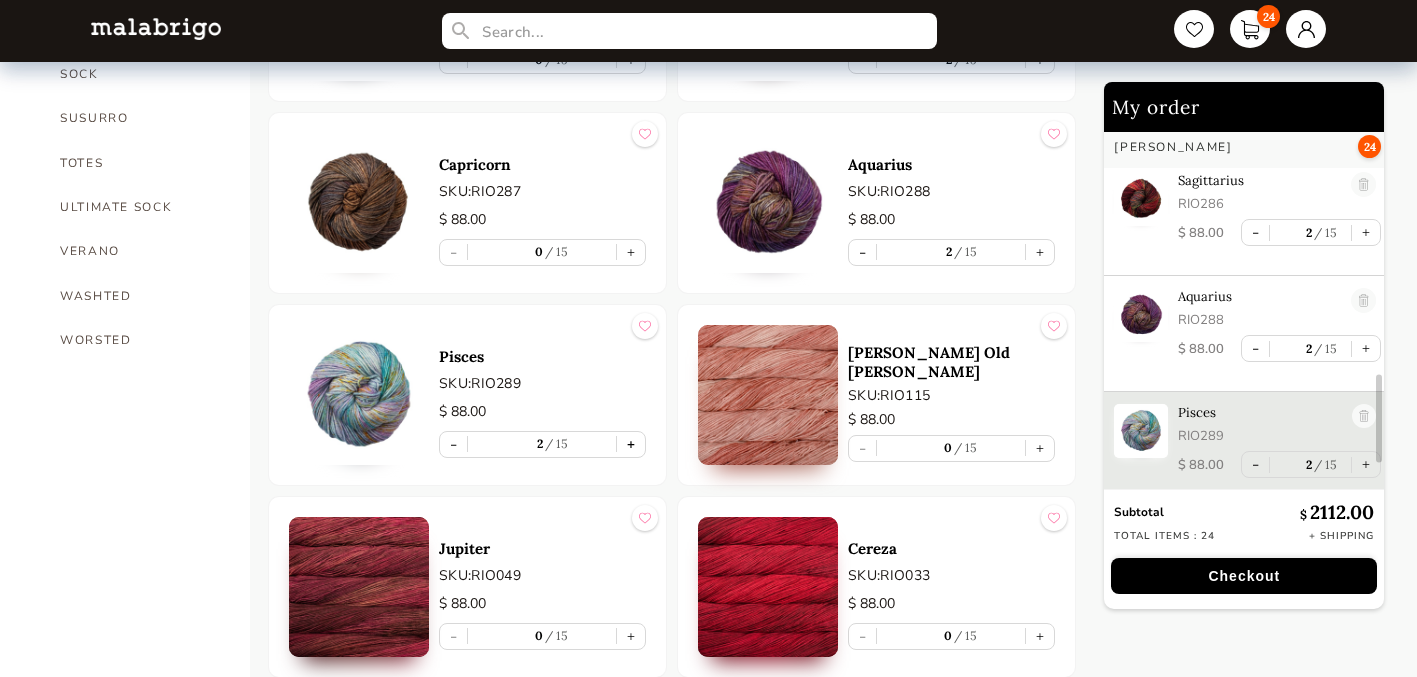 scroll, scrollTop: 1070, scrollLeft: 0, axis: vertical 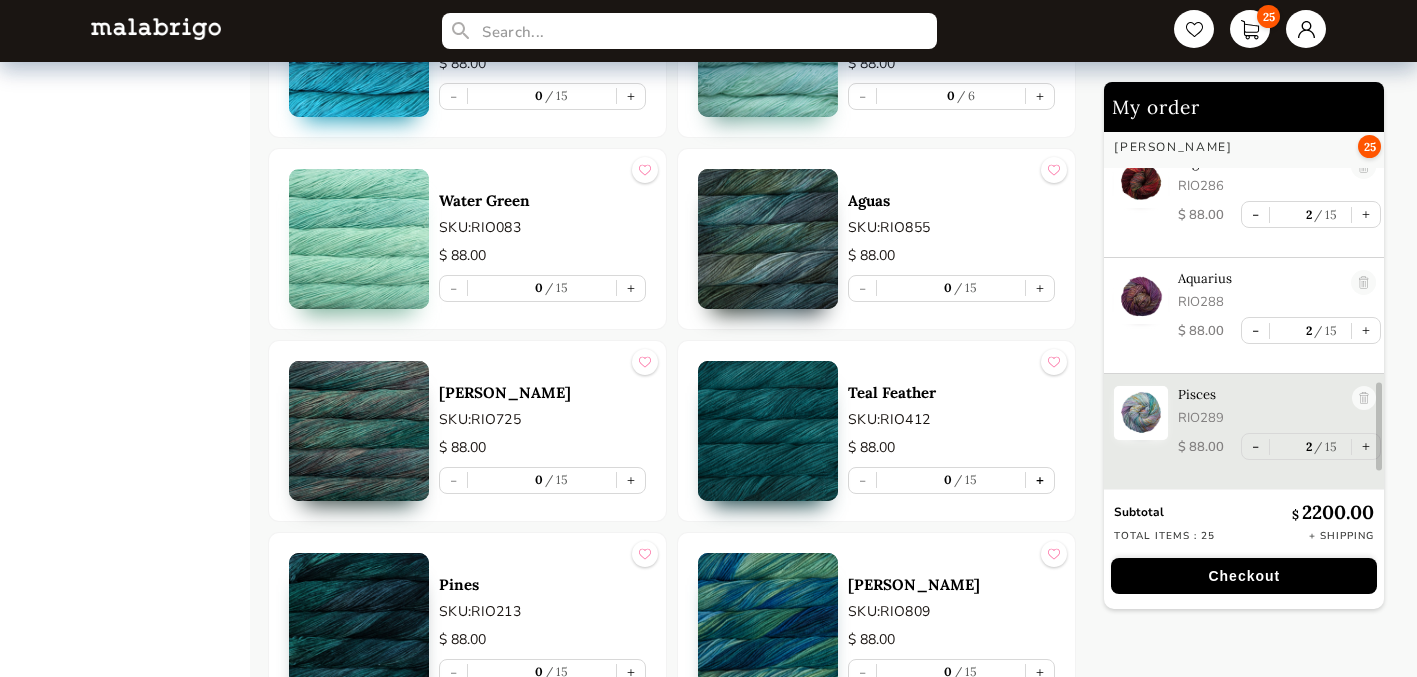 click on "+" at bounding box center [1040, 480] 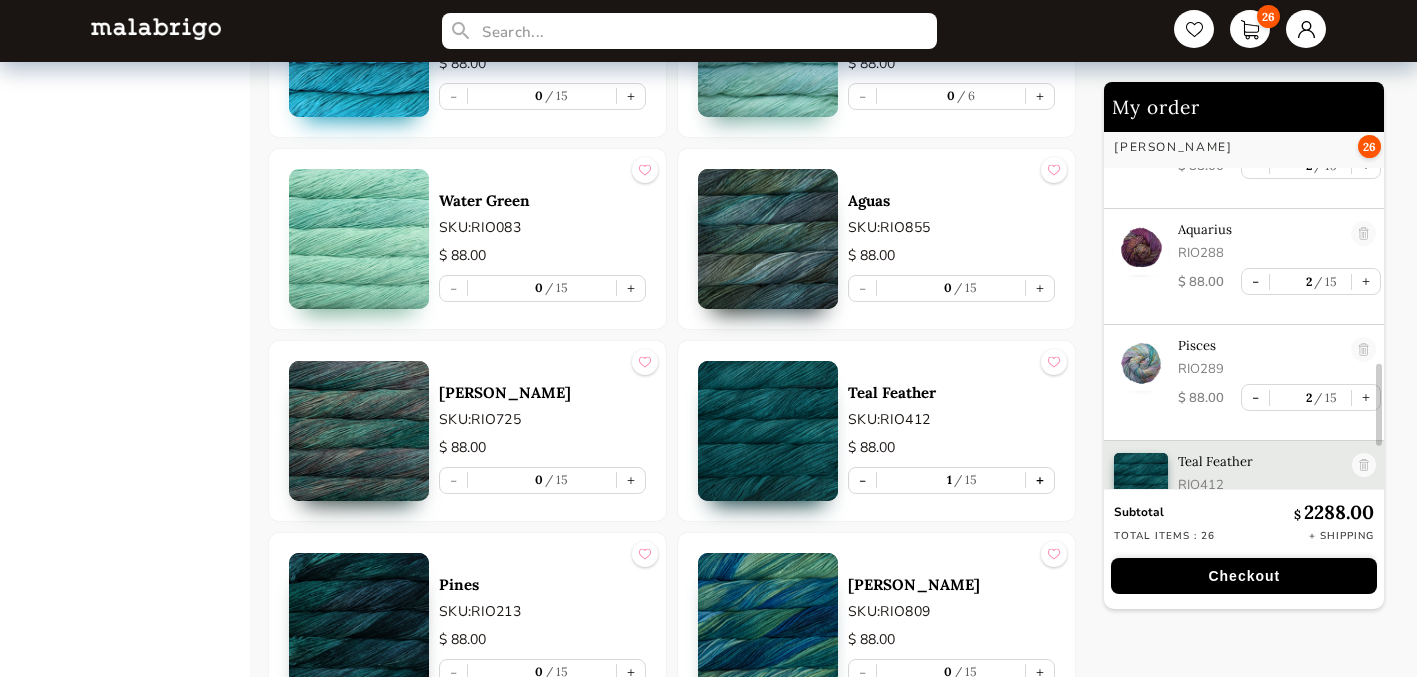 click on "+" at bounding box center [1040, 480] 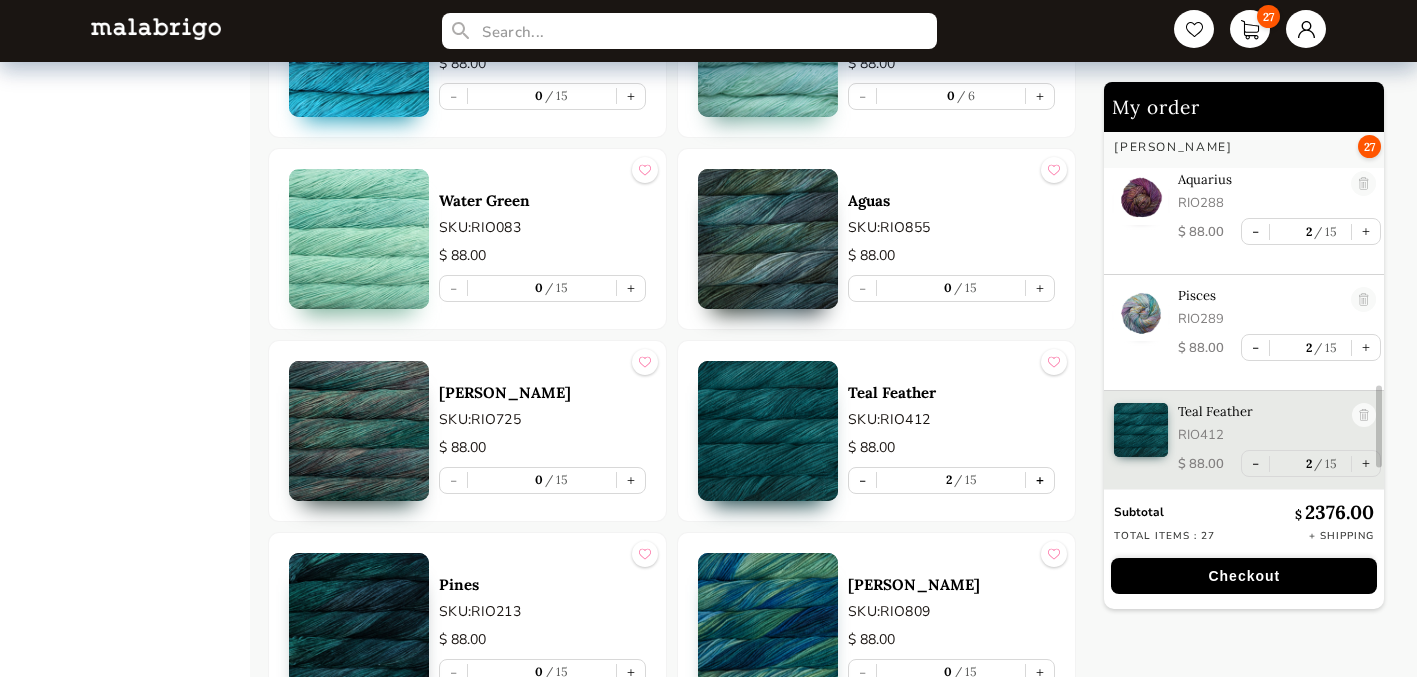 scroll, scrollTop: 1186, scrollLeft: 0, axis: vertical 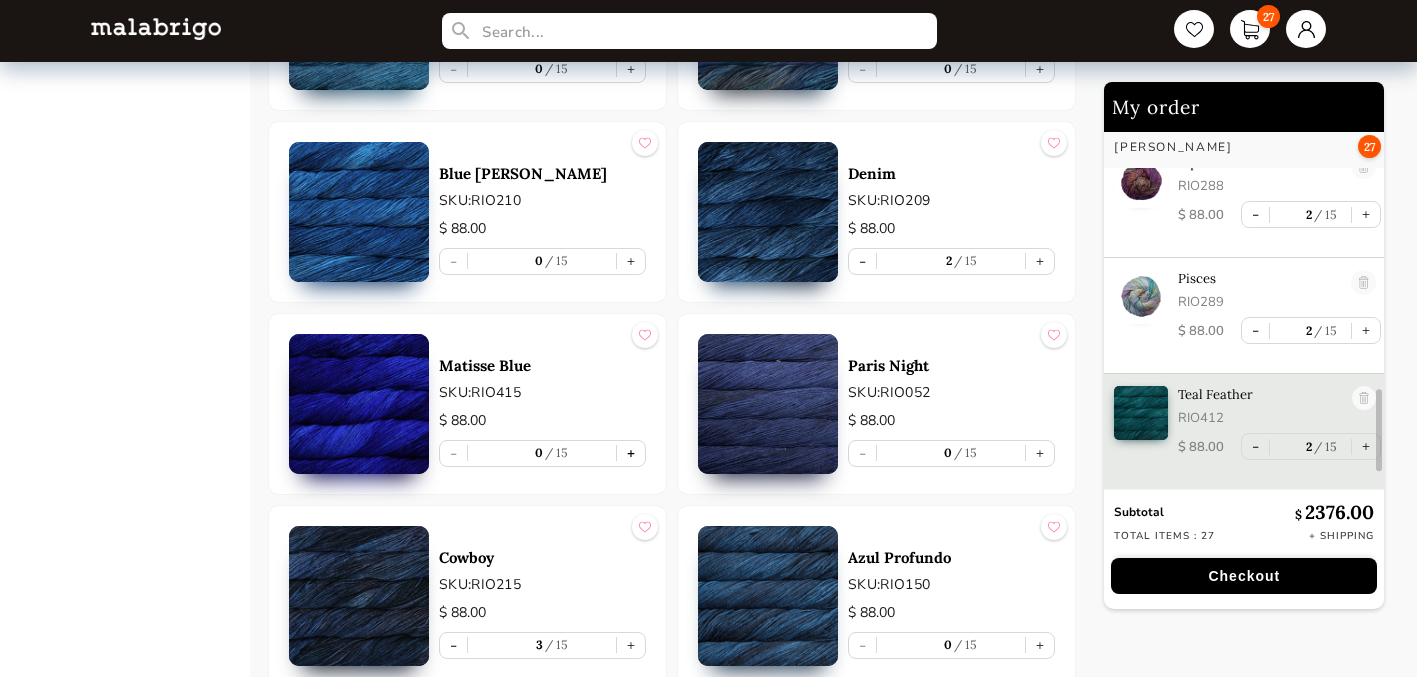 click on "+" at bounding box center (631, 453) 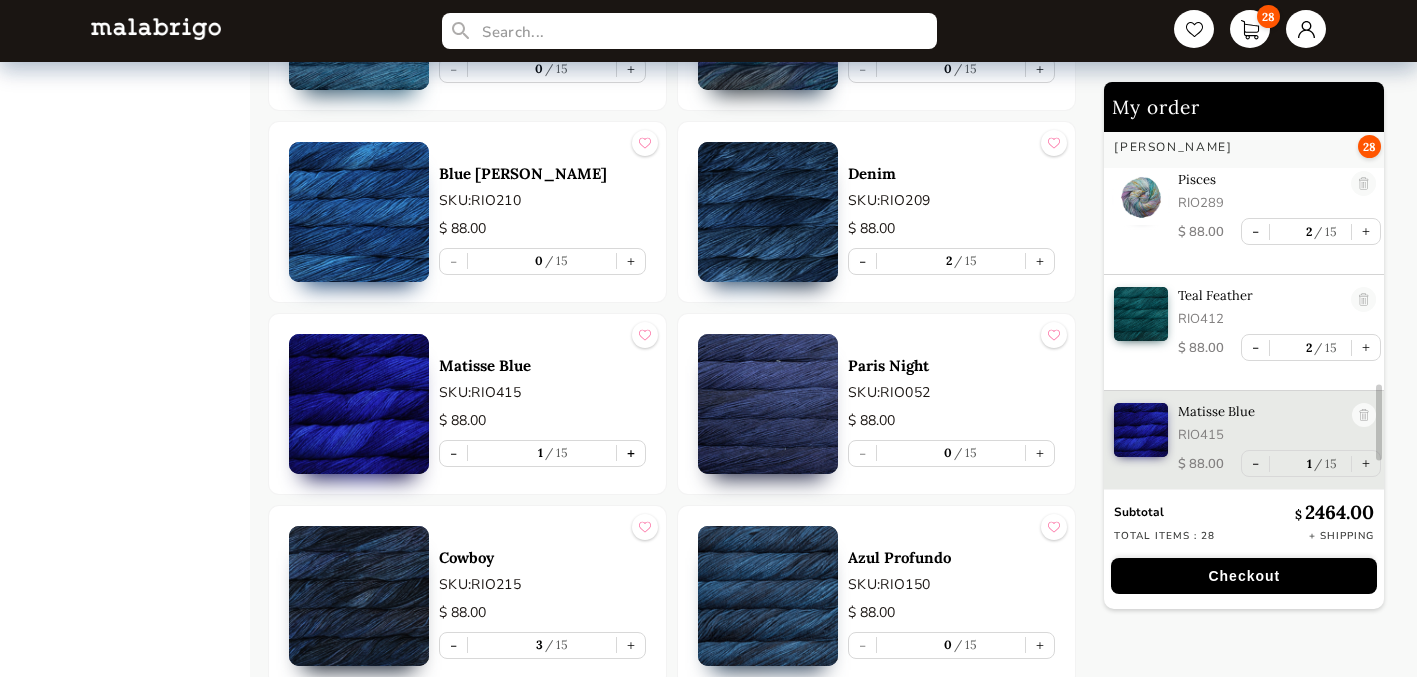 click on "+" at bounding box center [631, 453] 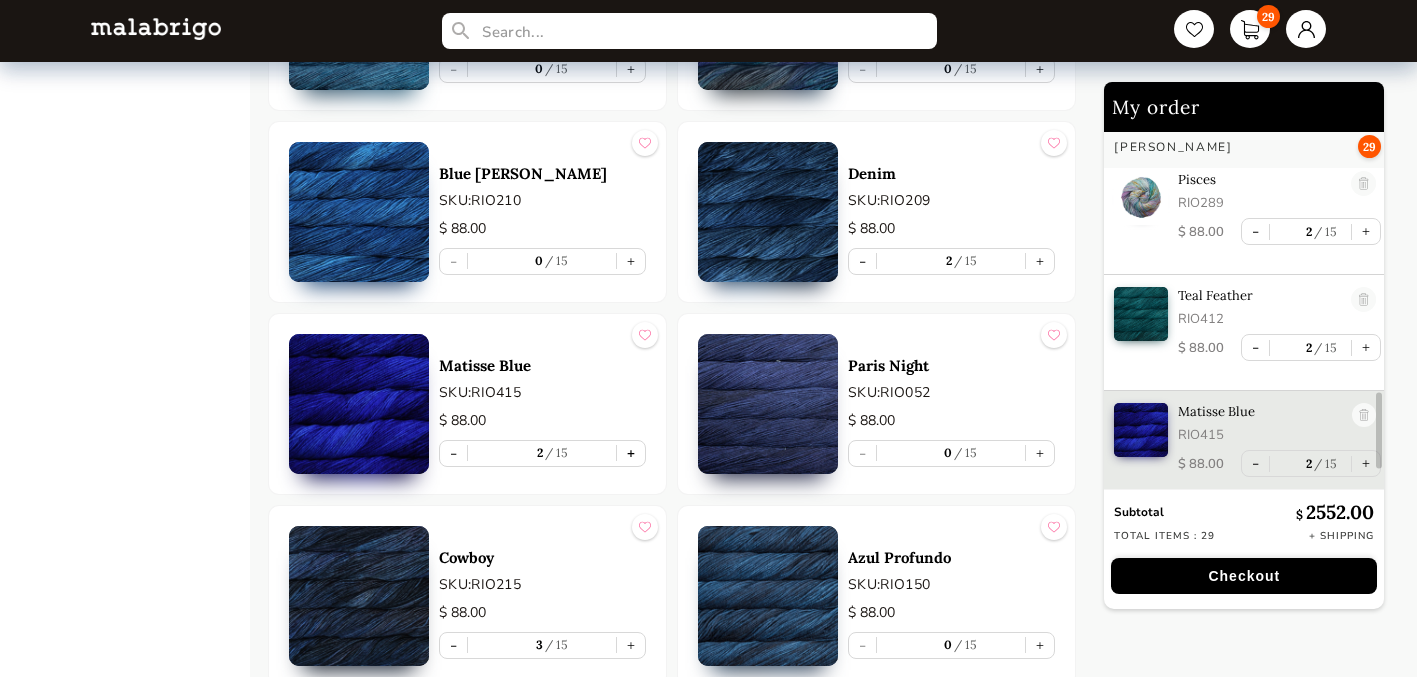 scroll, scrollTop: 1302, scrollLeft: 0, axis: vertical 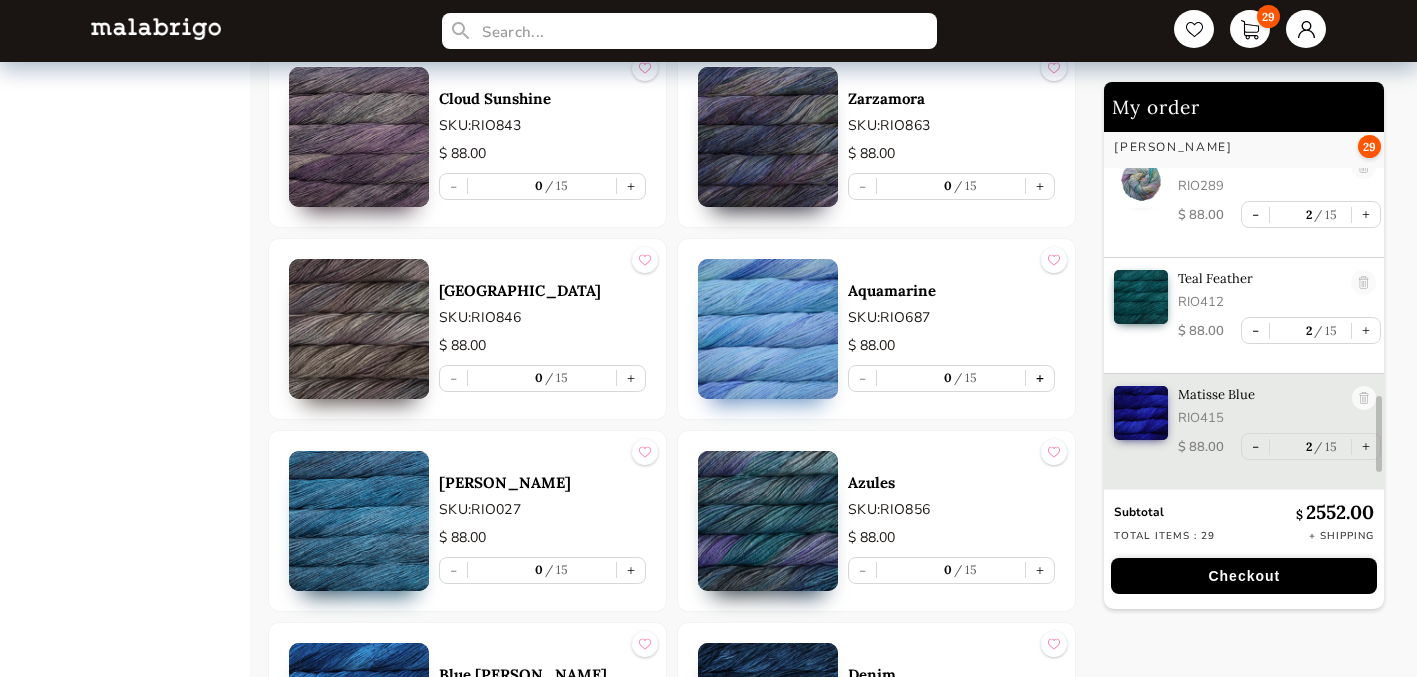 click on "+" at bounding box center (1040, 378) 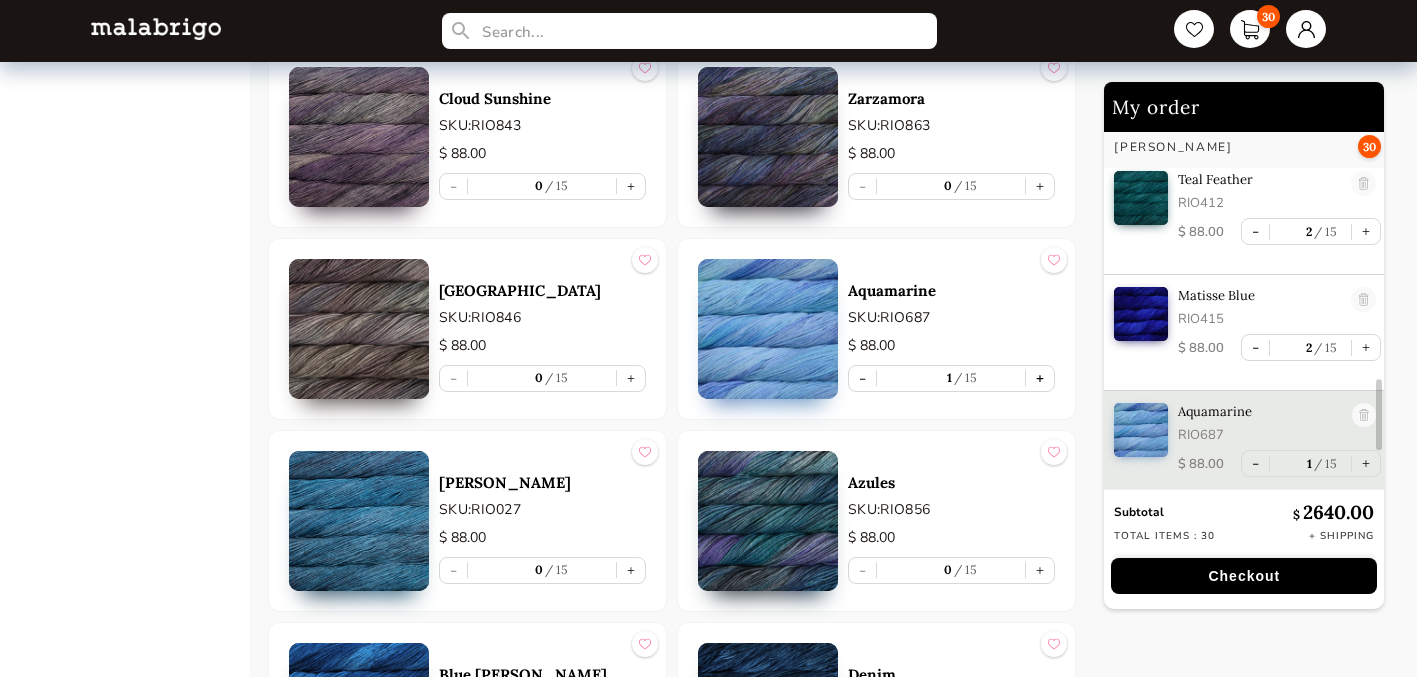 click on "+" at bounding box center (1040, 378) 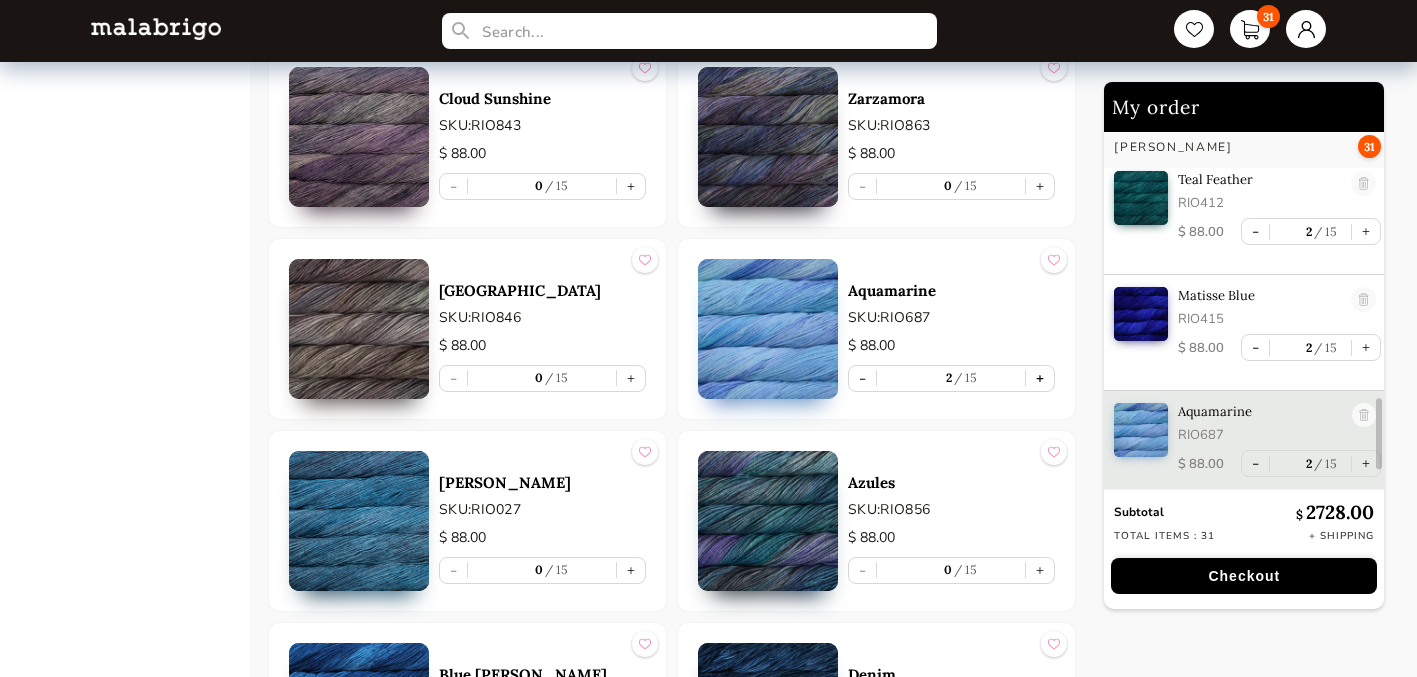 scroll, scrollTop: 1418, scrollLeft: 0, axis: vertical 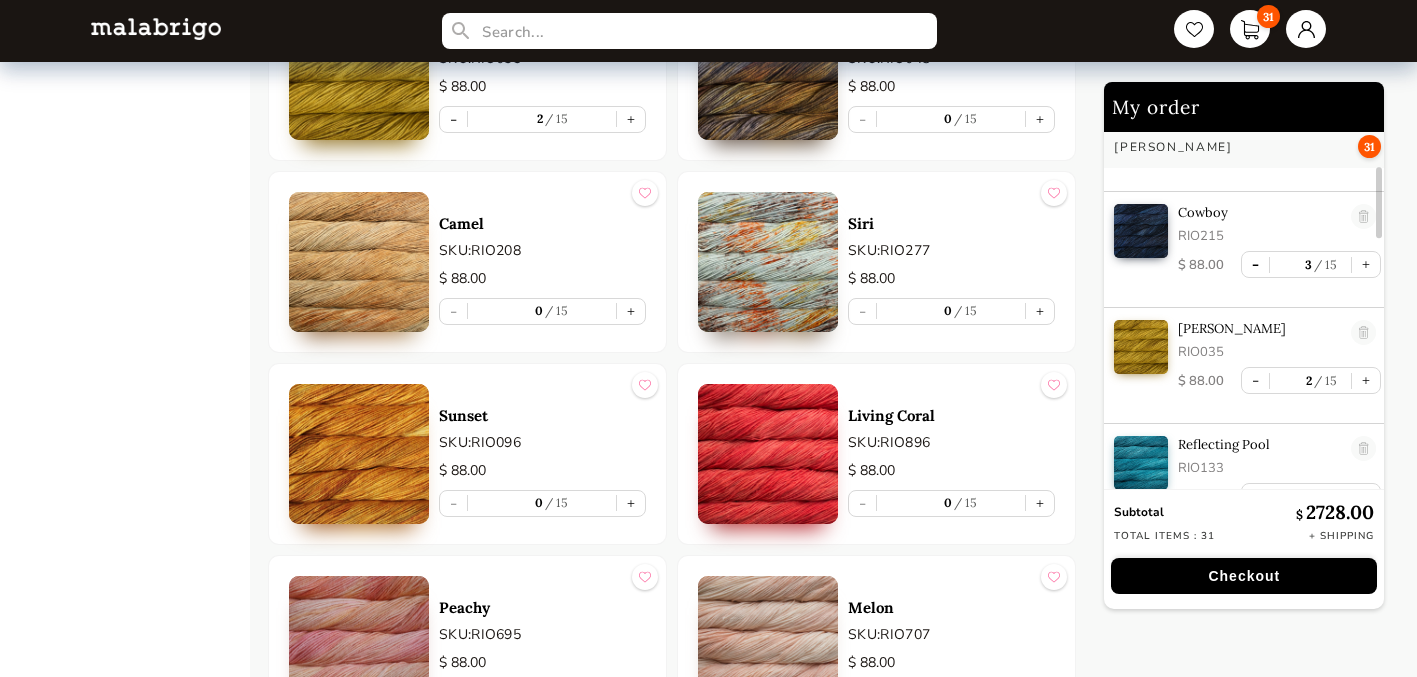 click on "-" at bounding box center [1255, 264] 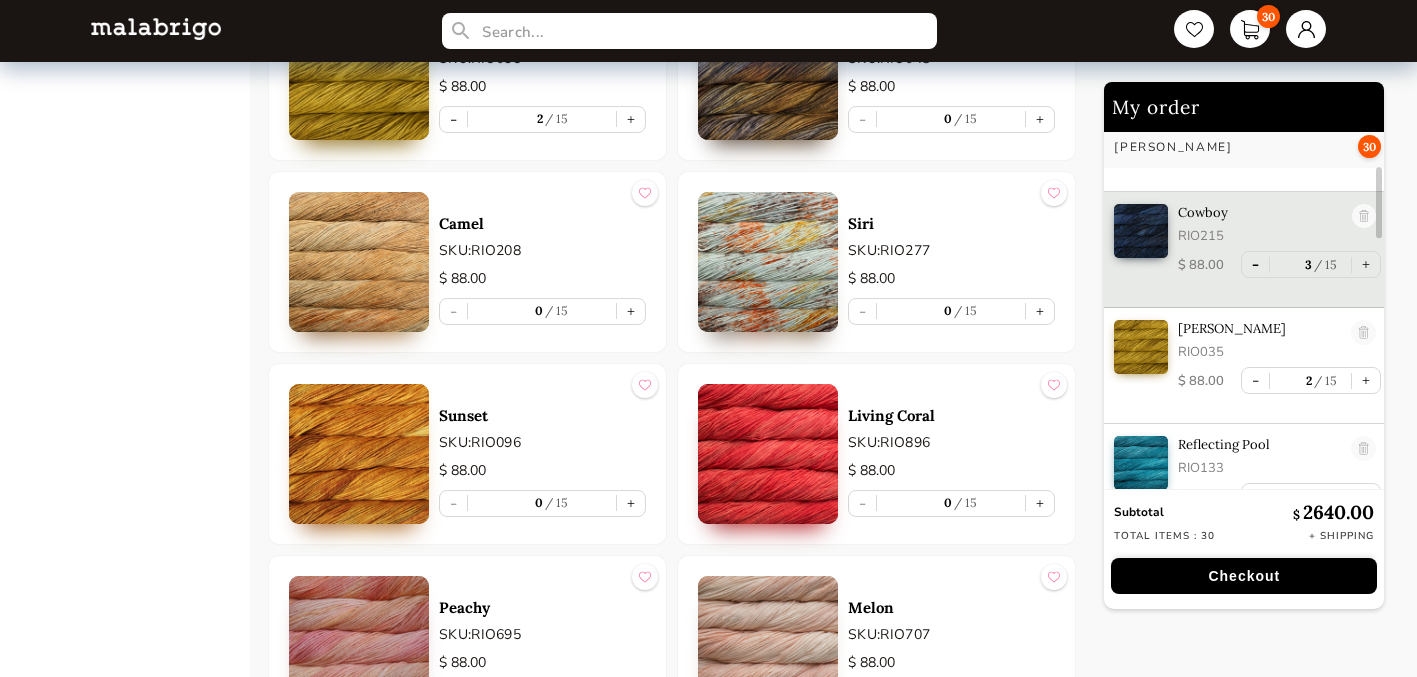 type on "2" 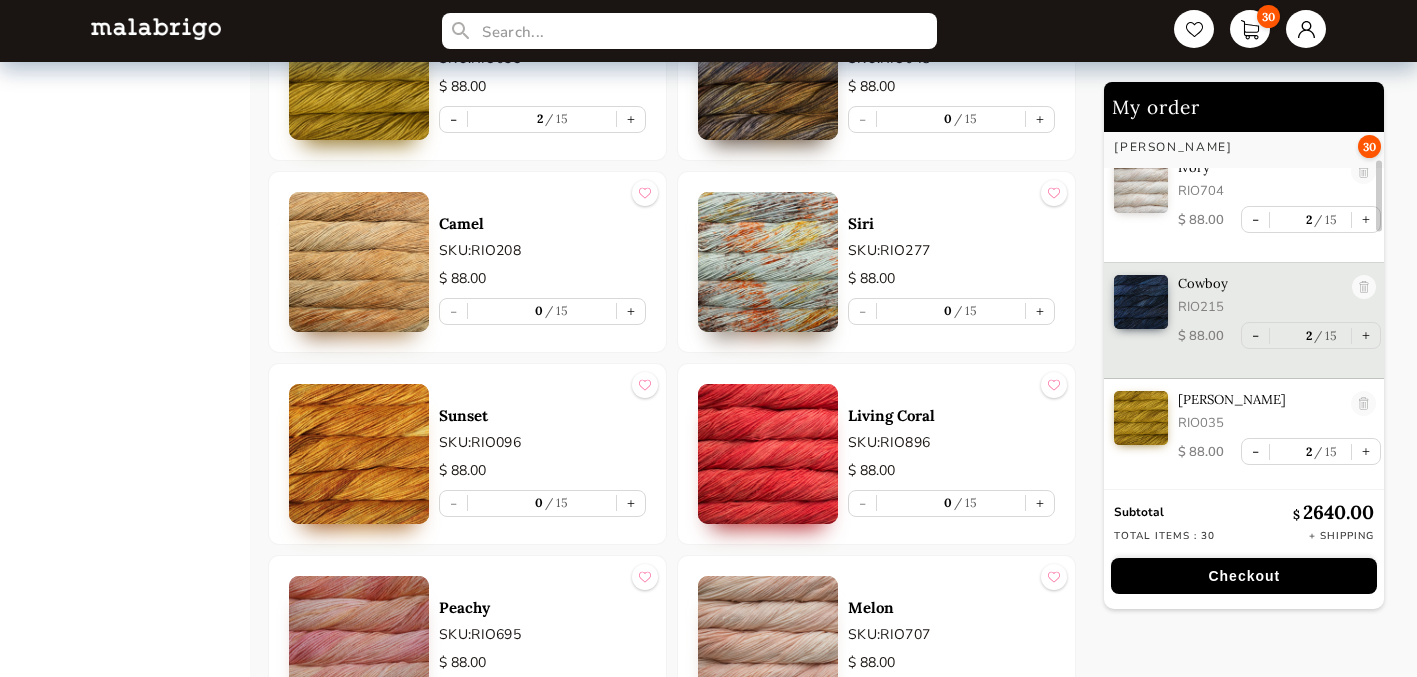 scroll, scrollTop: 0, scrollLeft: 0, axis: both 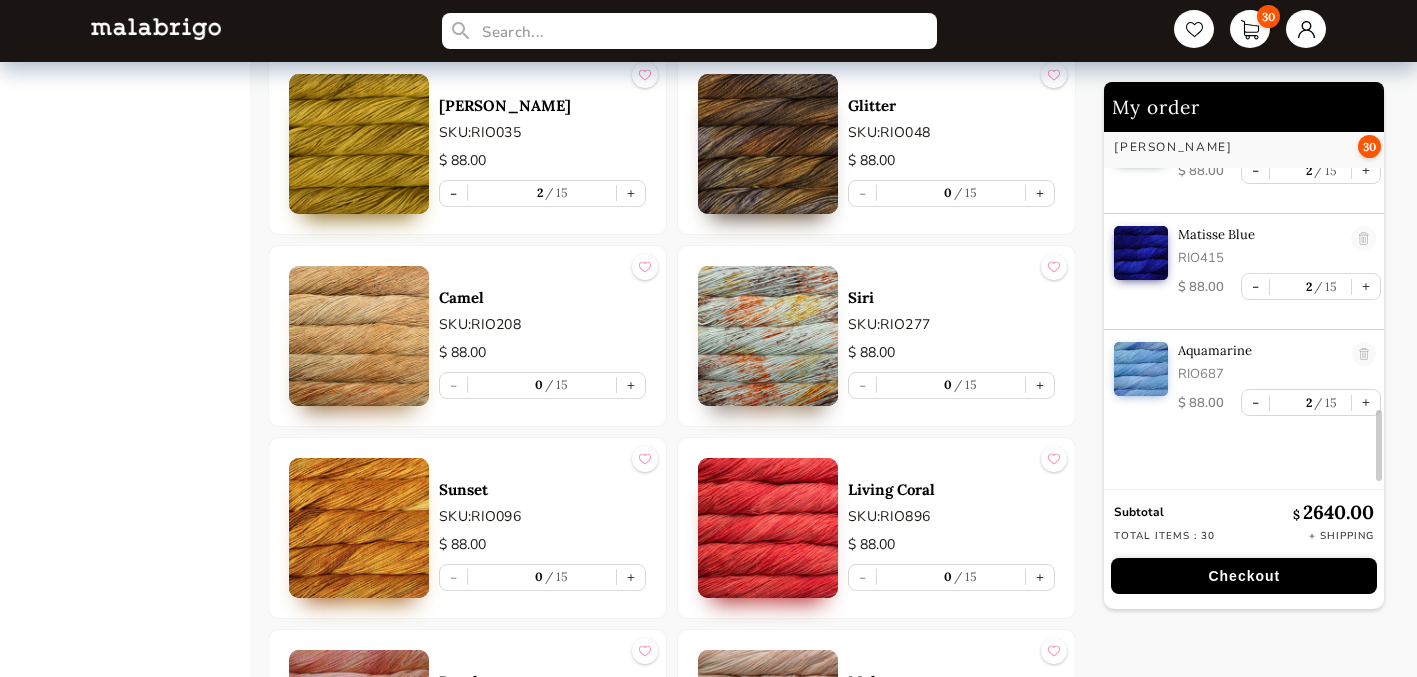 click on "Checkout" at bounding box center [1244, 576] 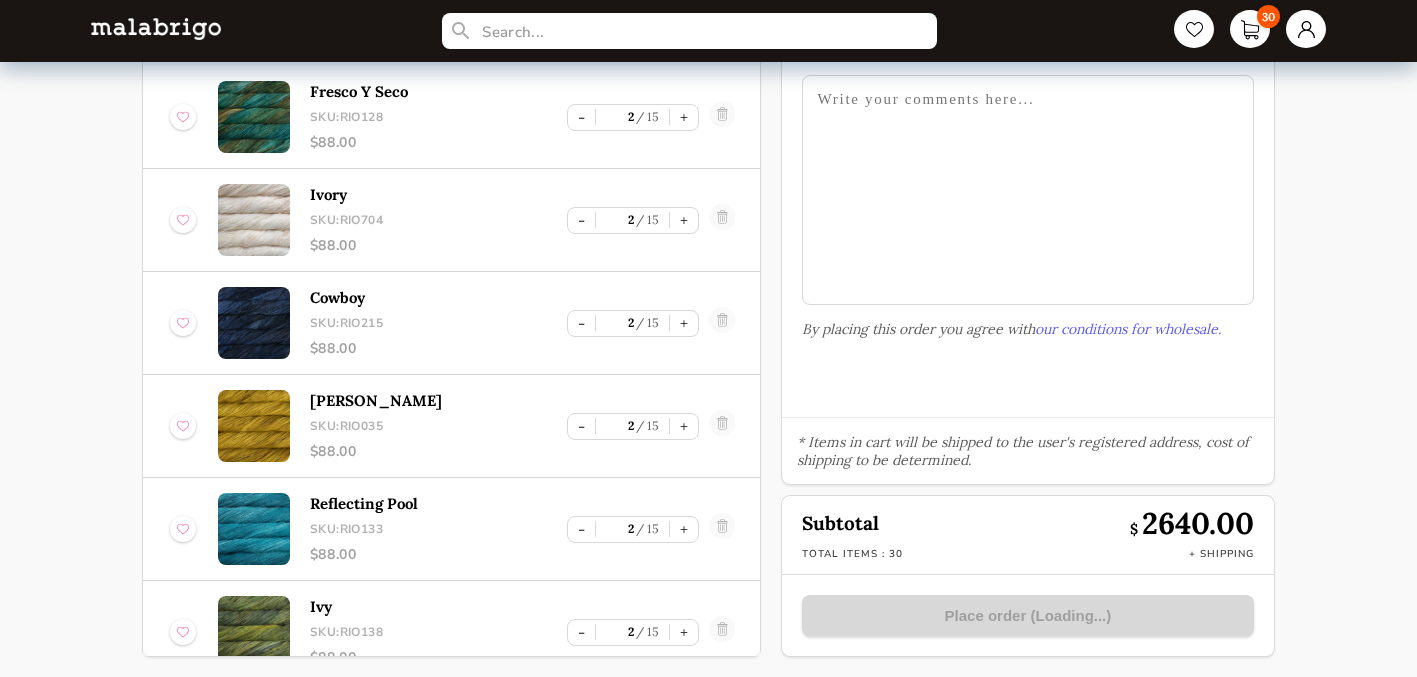 scroll, scrollTop: 142, scrollLeft: 0, axis: vertical 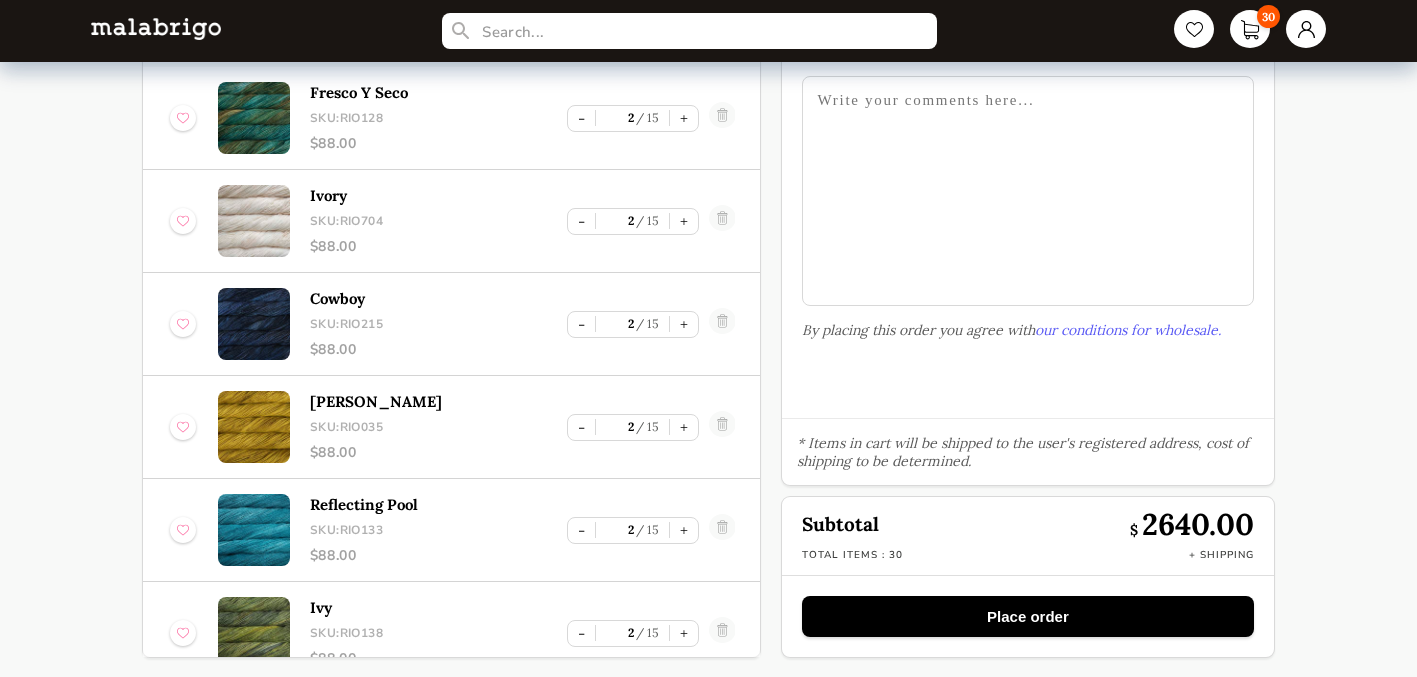 click on "Place order" at bounding box center [1028, 616] 